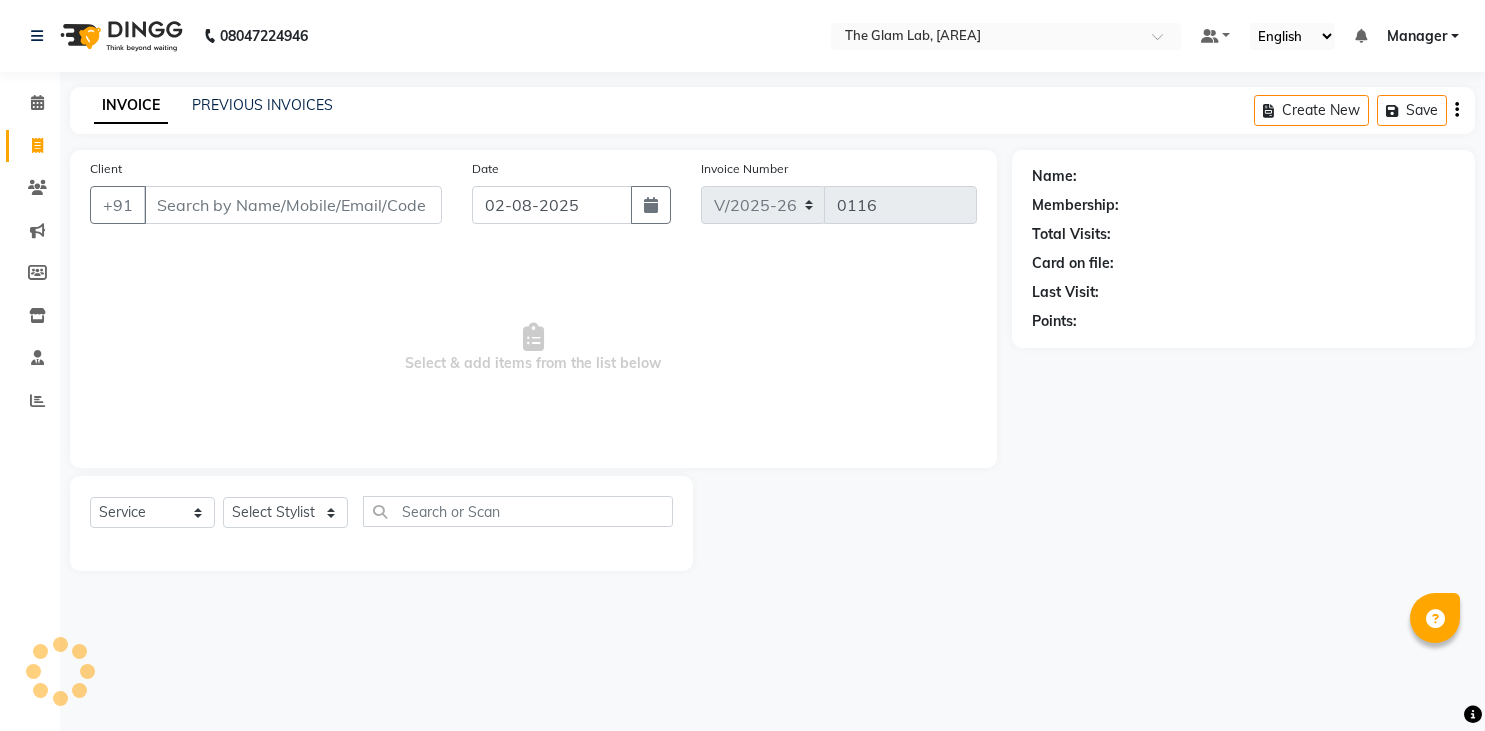 select on "8277" 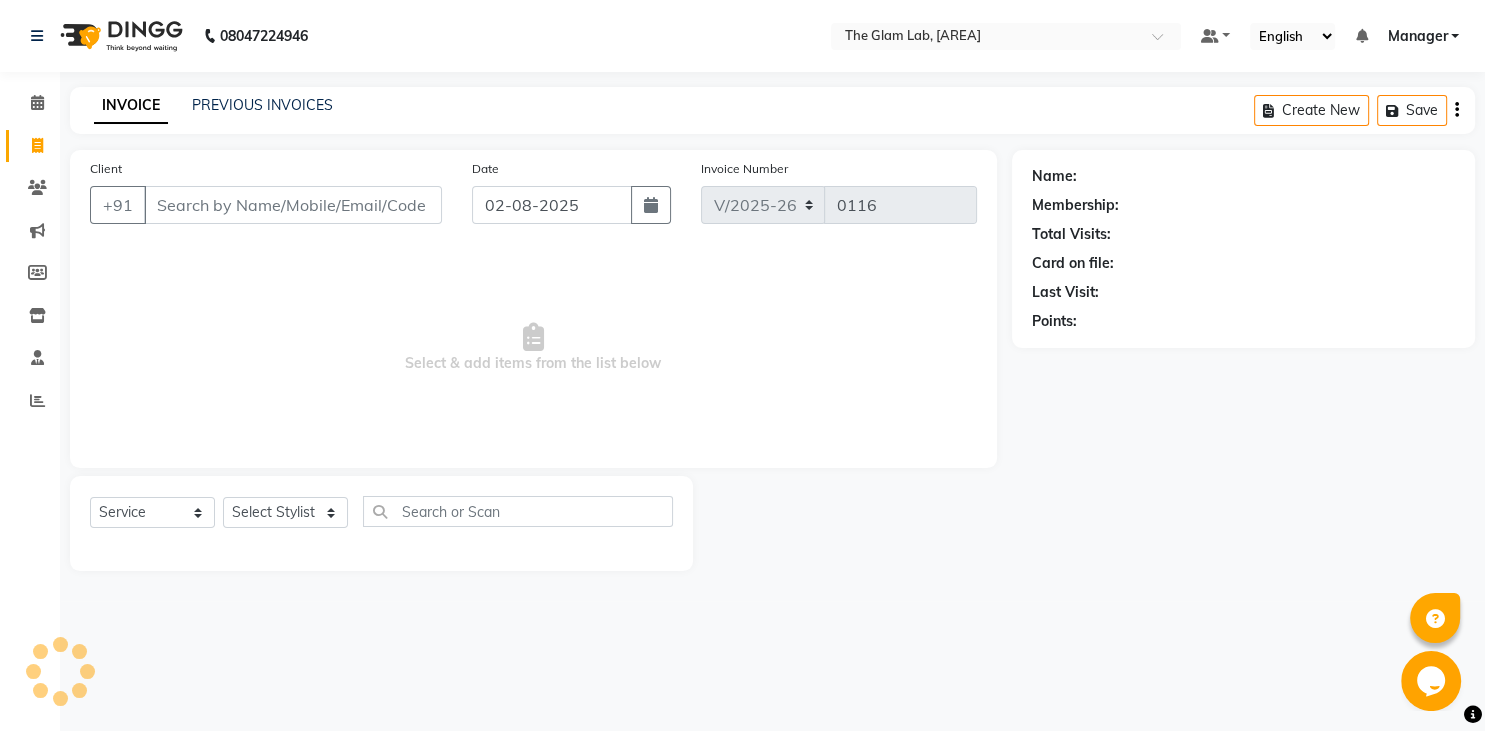 scroll, scrollTop: 0, scrollLeft: 0, axis: both 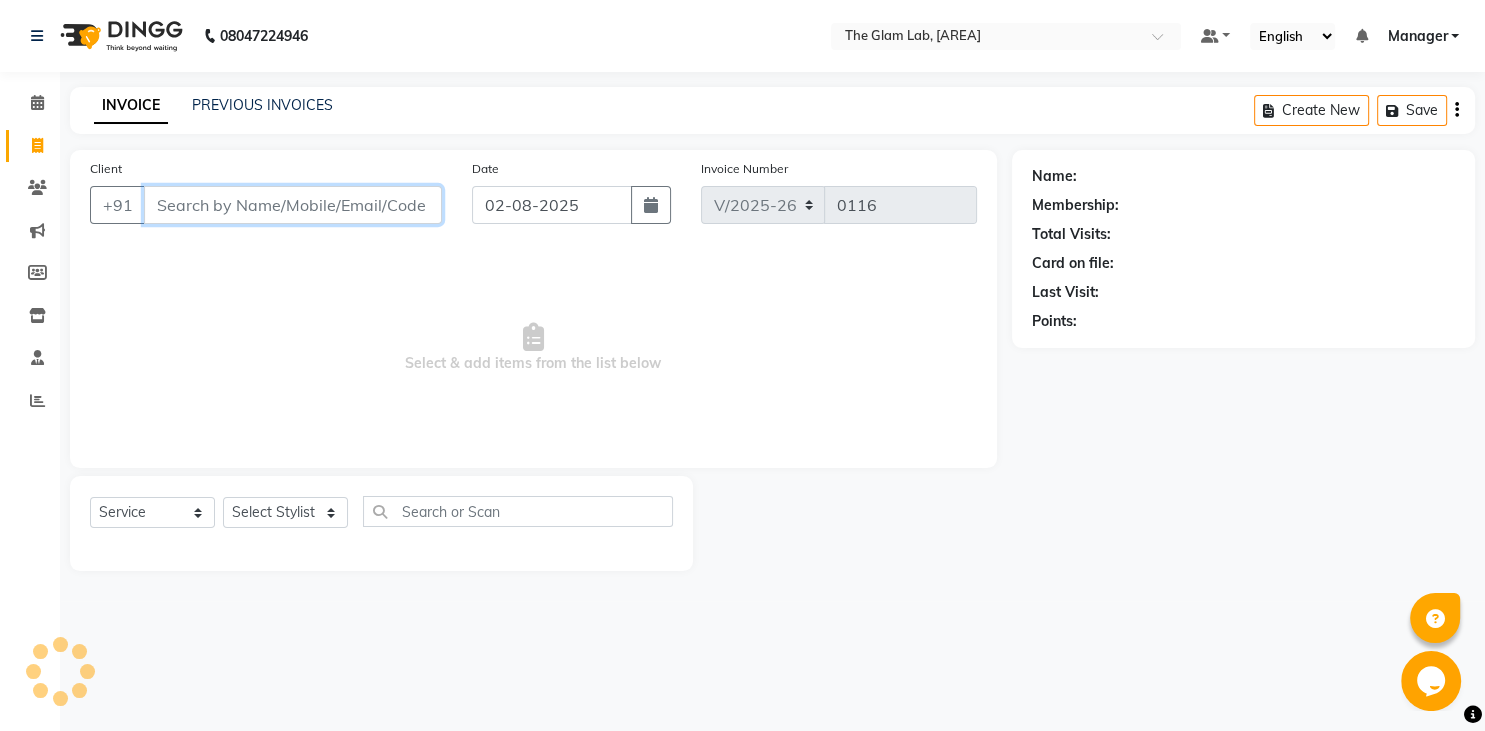 click on "Client" at bounding box center [293, 205] 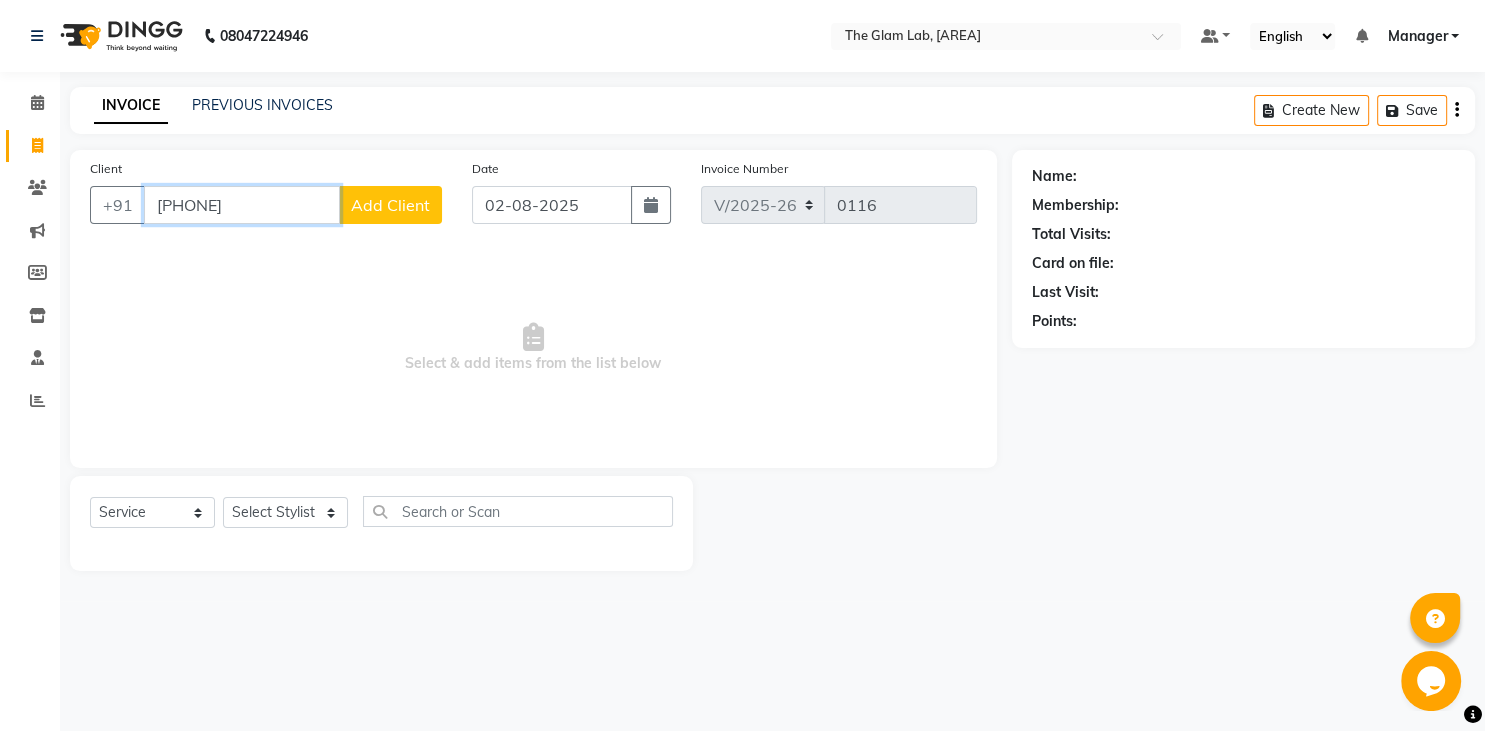 type on "[PHONE]" 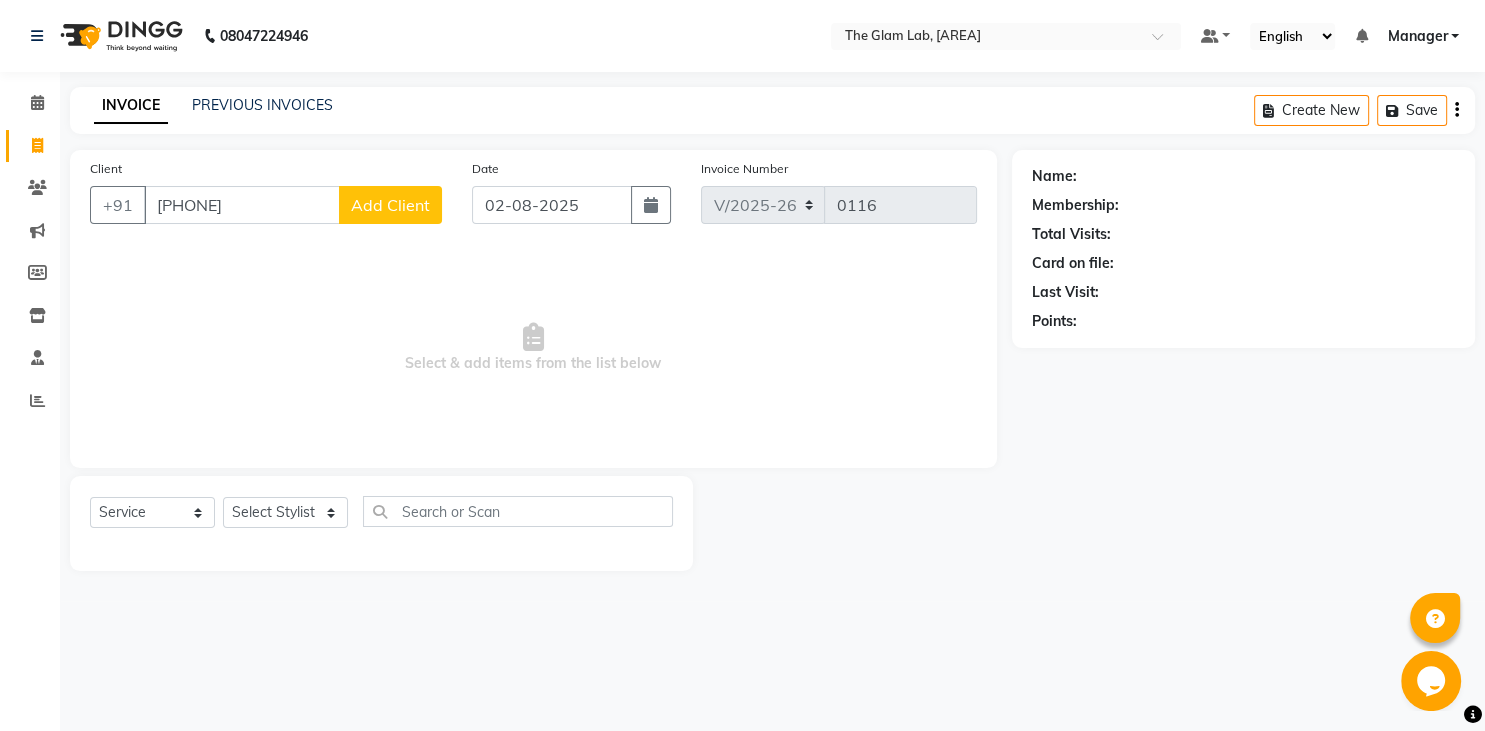 click on "Add Client" 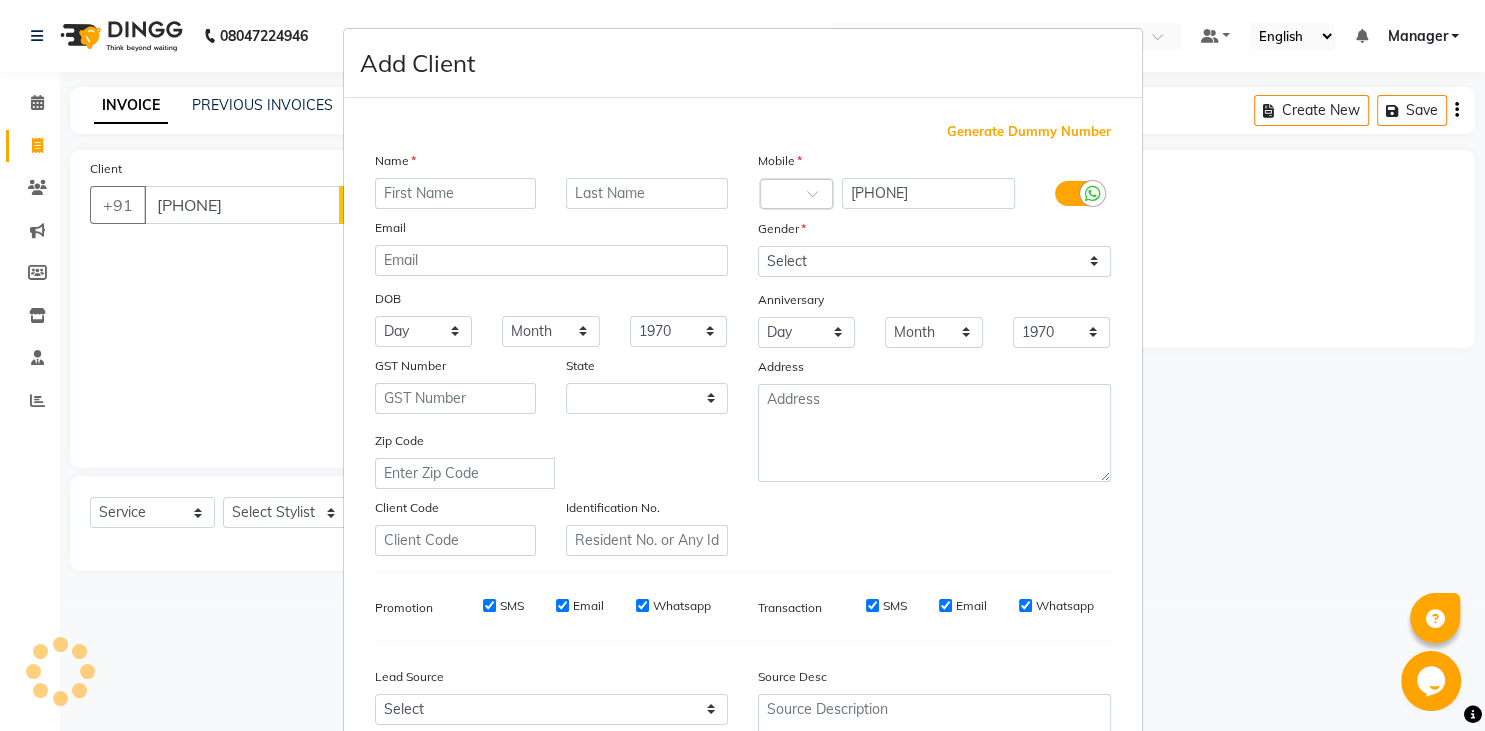 select on "22" 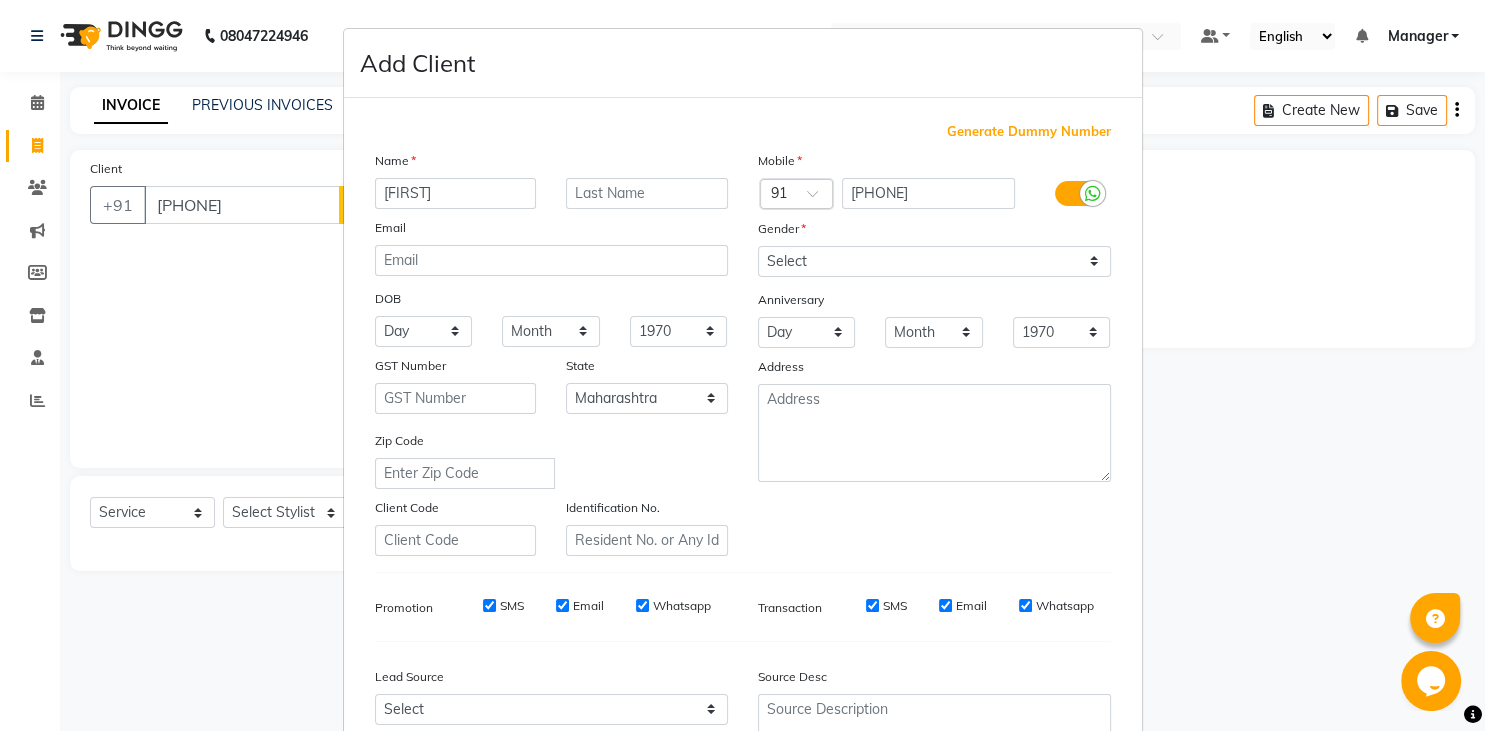 type on "[FIRST]" 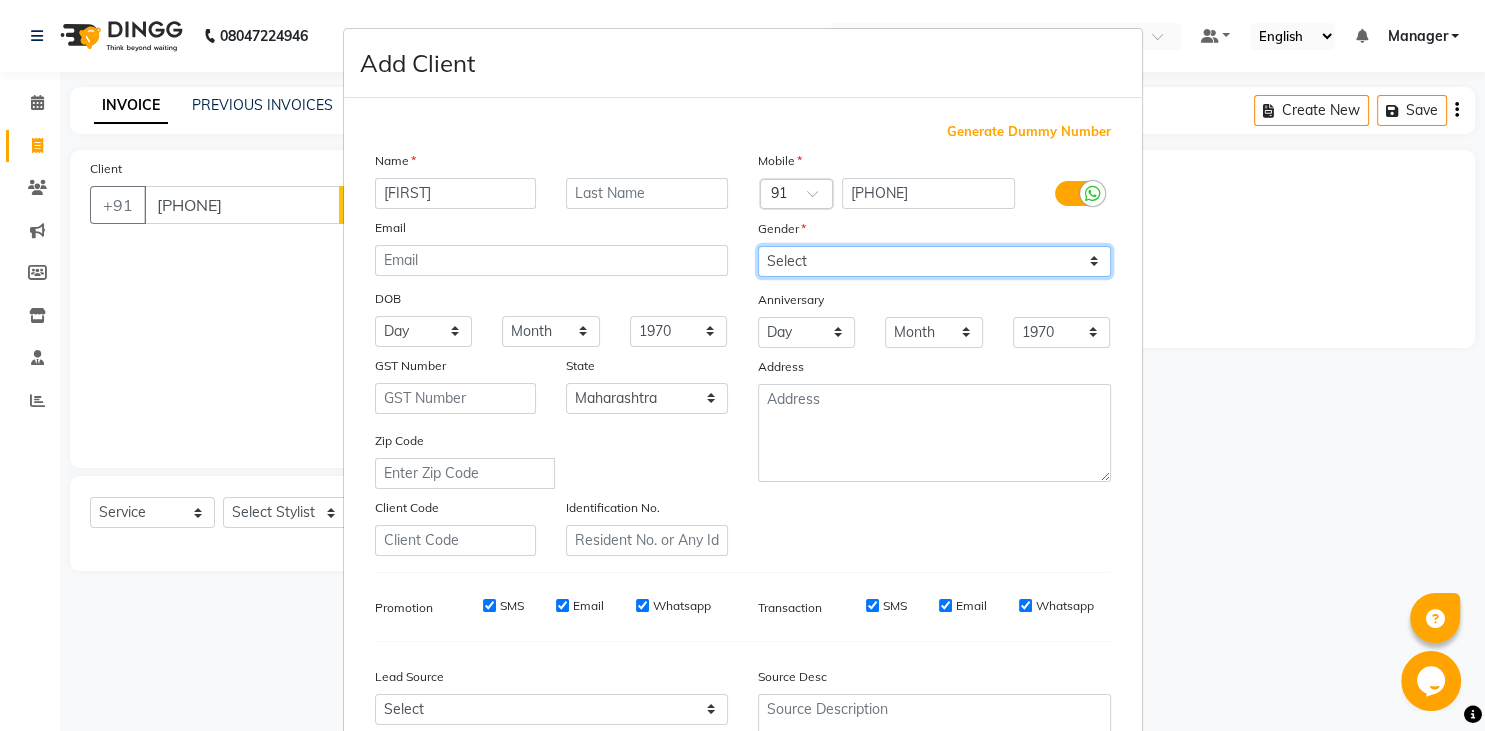 click on "Select Male Female Other Prefer Not To Say" at bounding box center [934, 261] 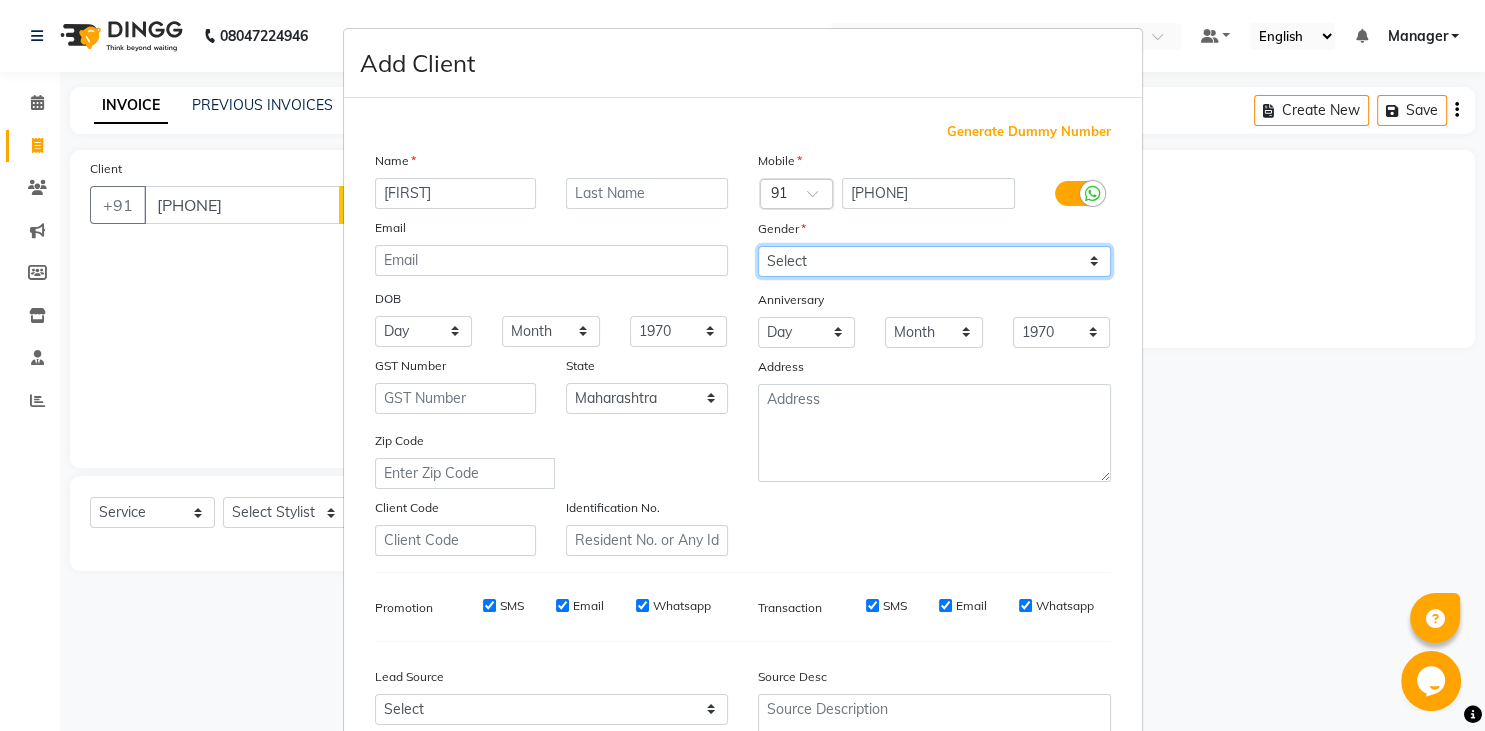 click on "Select Male Female Other Prefer Not To Say" at bounding box center [934, 261] 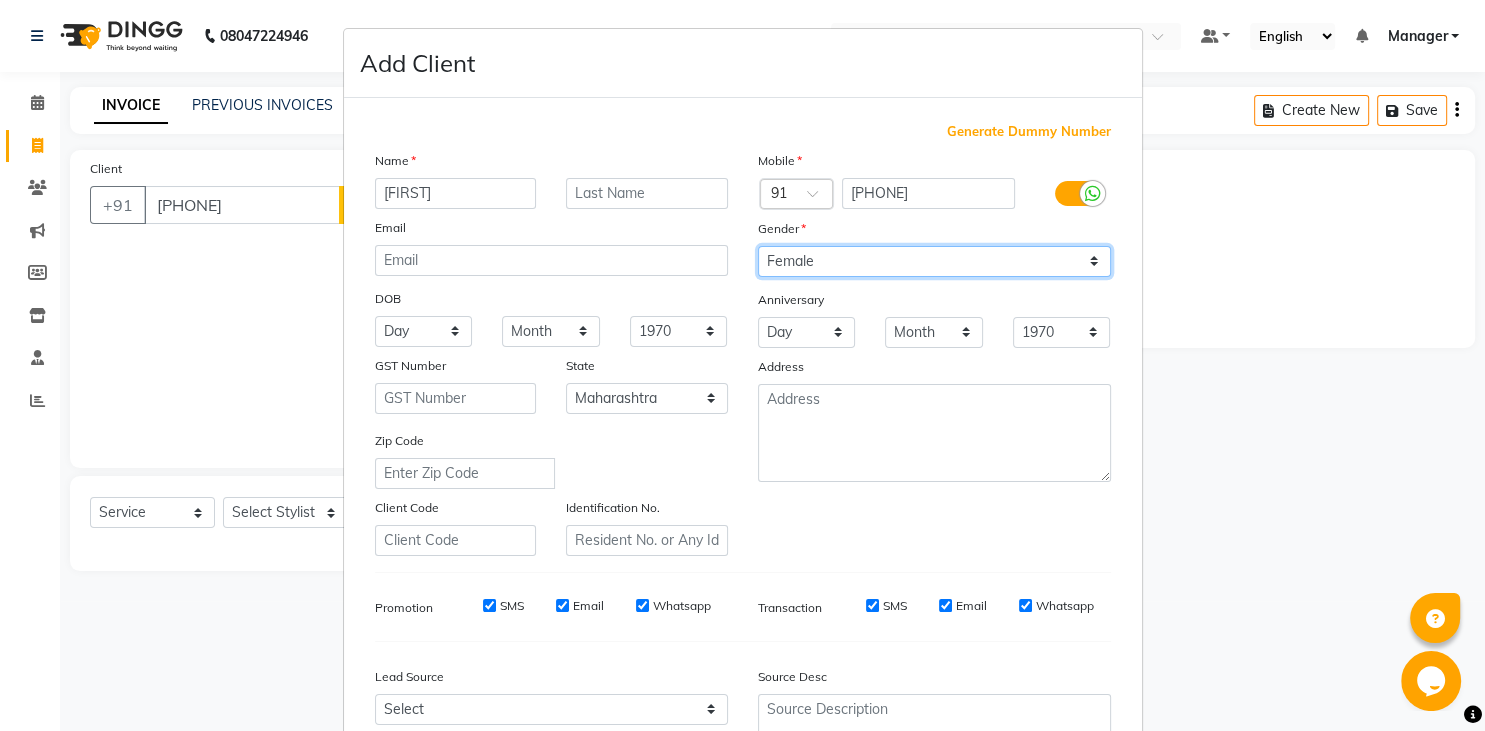 click on "Female" at bounding box center (0, 0) 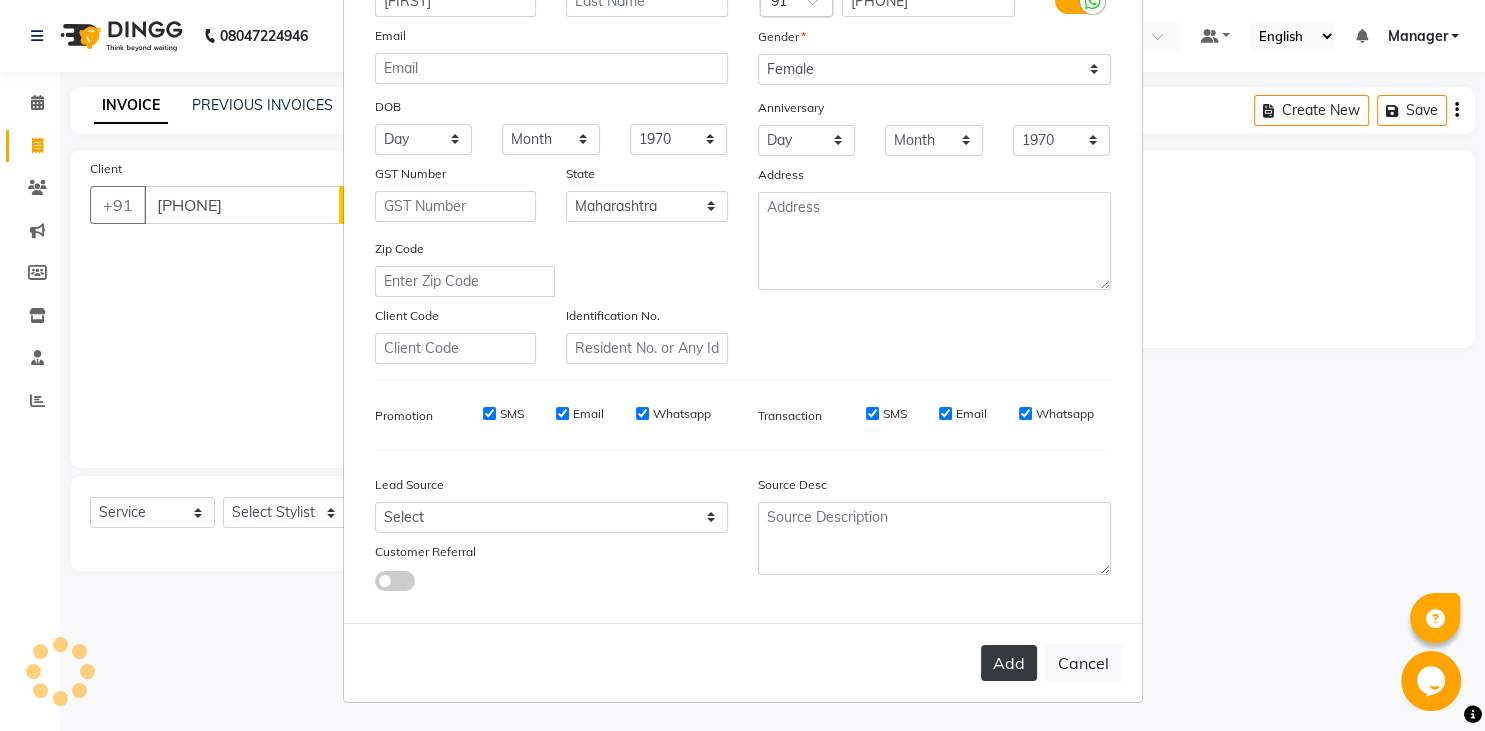 click on "Add" at bounding box center (1009, 663) 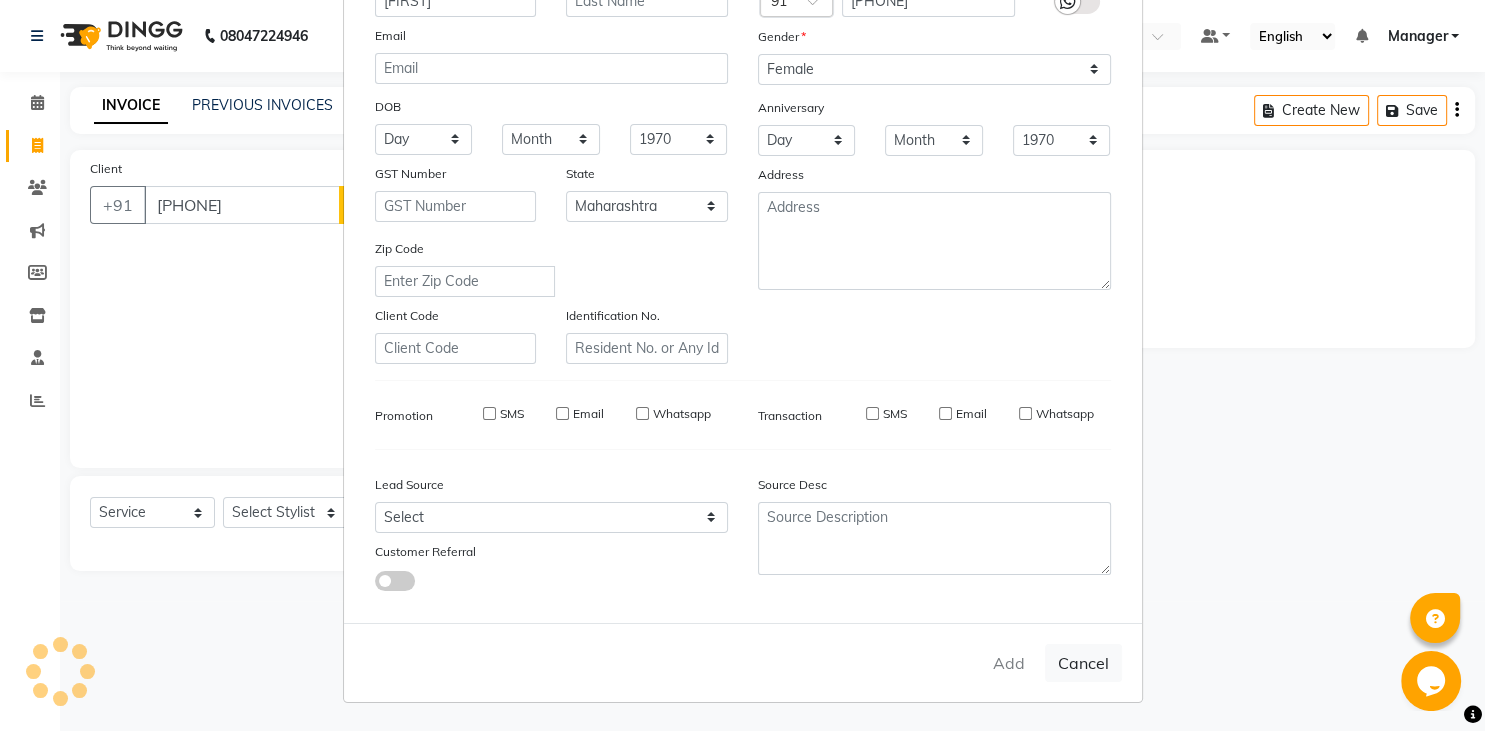 type 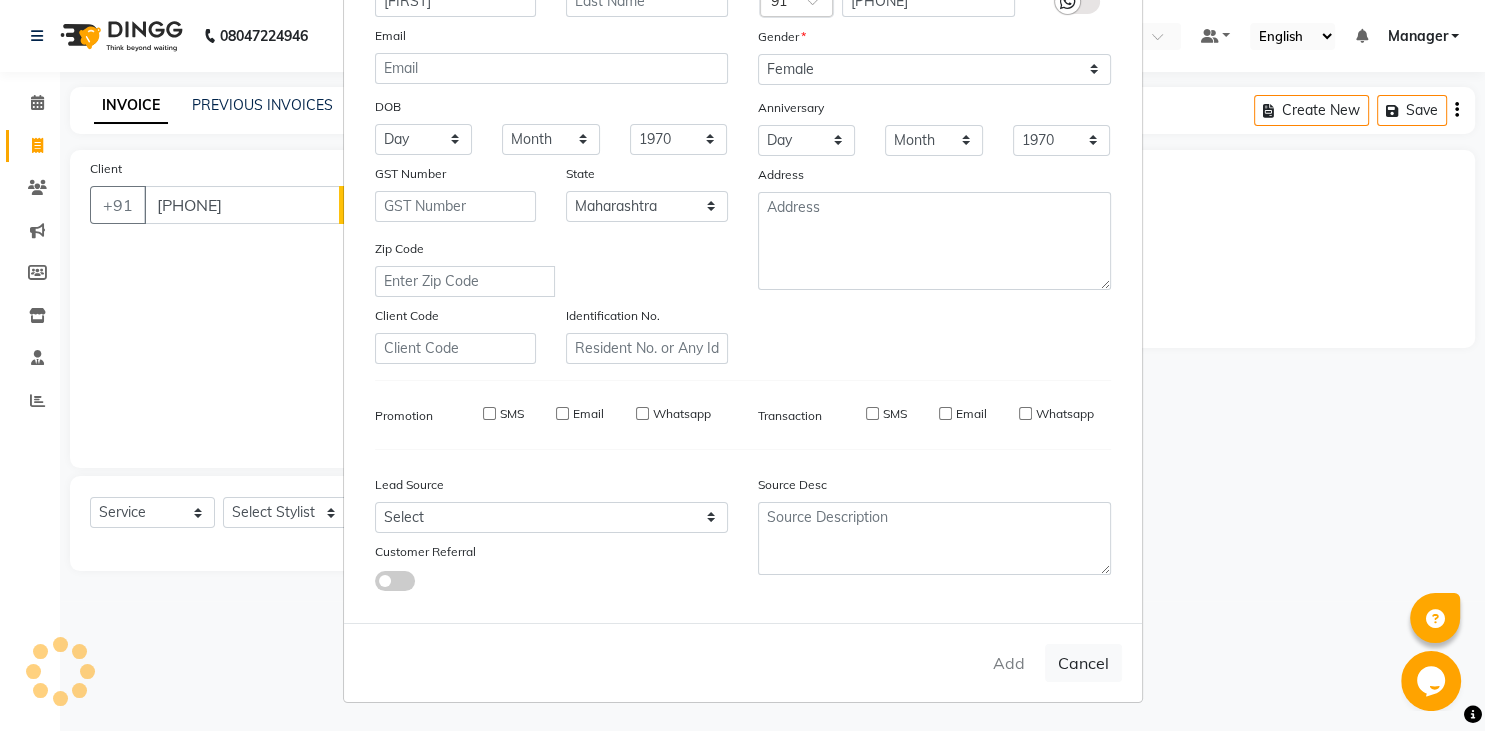 select 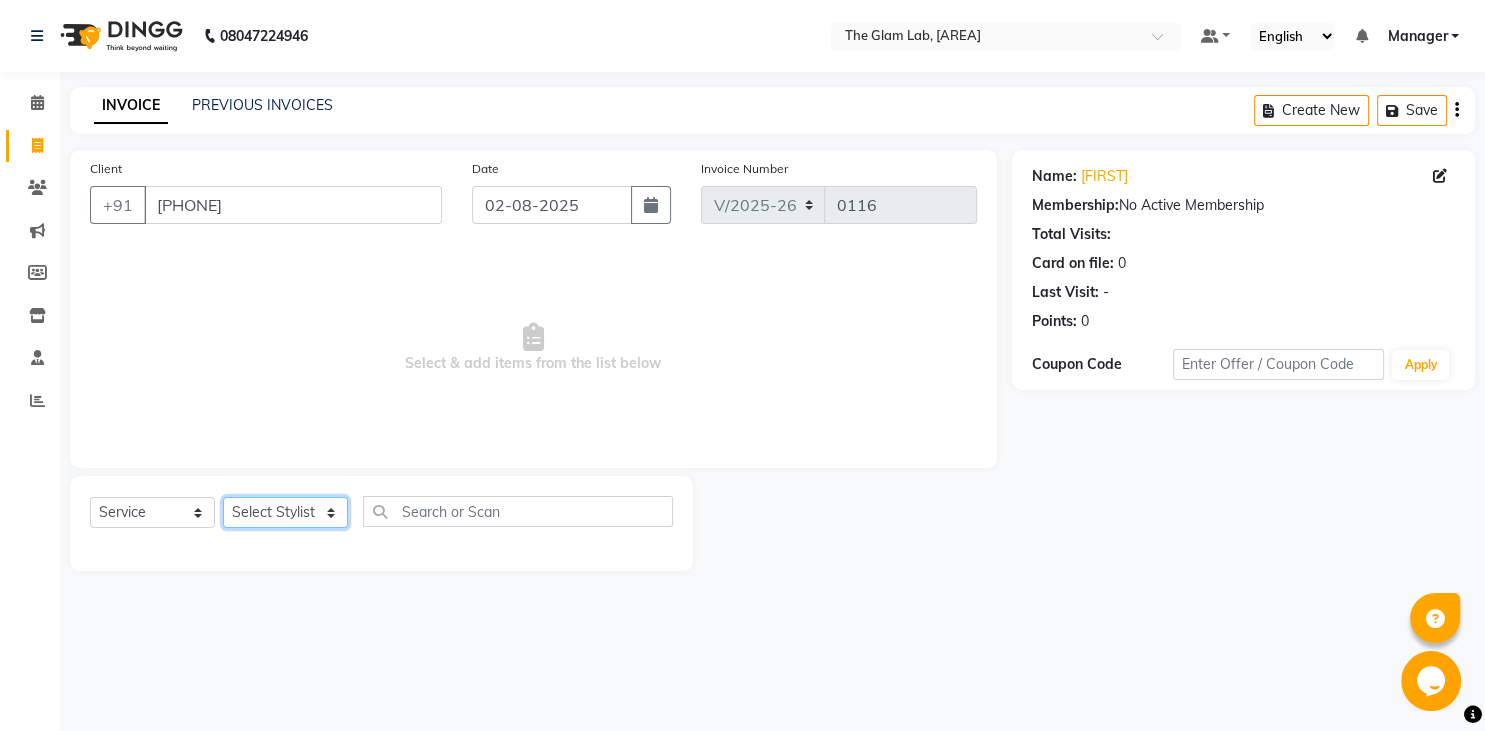click on "Select Stylist [FIRST] [LAST] [FIRST] [LAST] [FIRST] [LAST] [FIRST] [LAST] [FIRST] [LAST] [FIRST] [LAST] [FIRST] [LAST] [FIRST] [LAST] [FIRST] [LAST] [FIRST] [LAST] [FIRST] [LAST] [FIRST] [LAST] [FIRST] [LAST] [FIRST] [LAST] [FIRST] [LAST] [FIRST] [LAST] [FIRST] [LAST] [FIRST] [LAST] [FIRST] [LAST] [FIRST] [LAST] [FIRST] [LAST]" 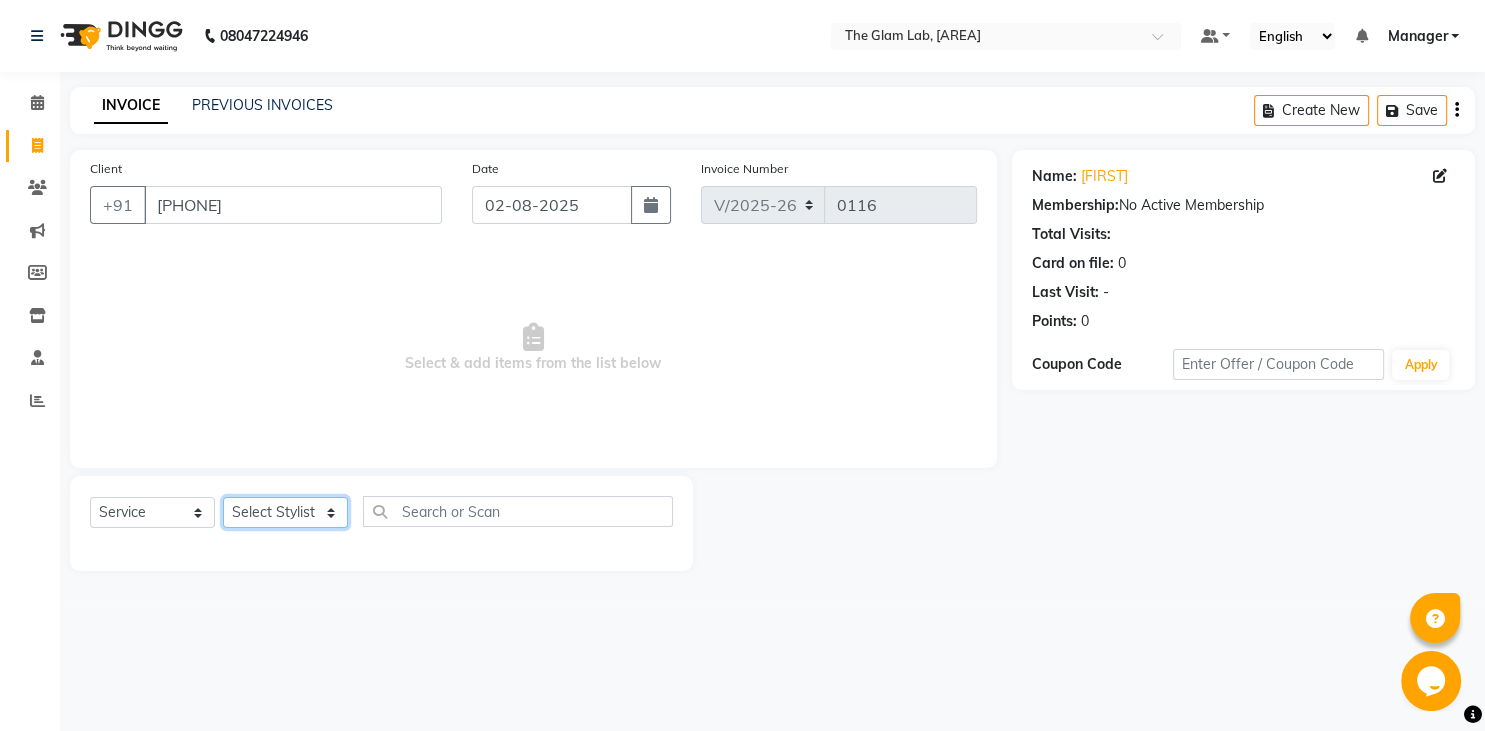 select on "79465" 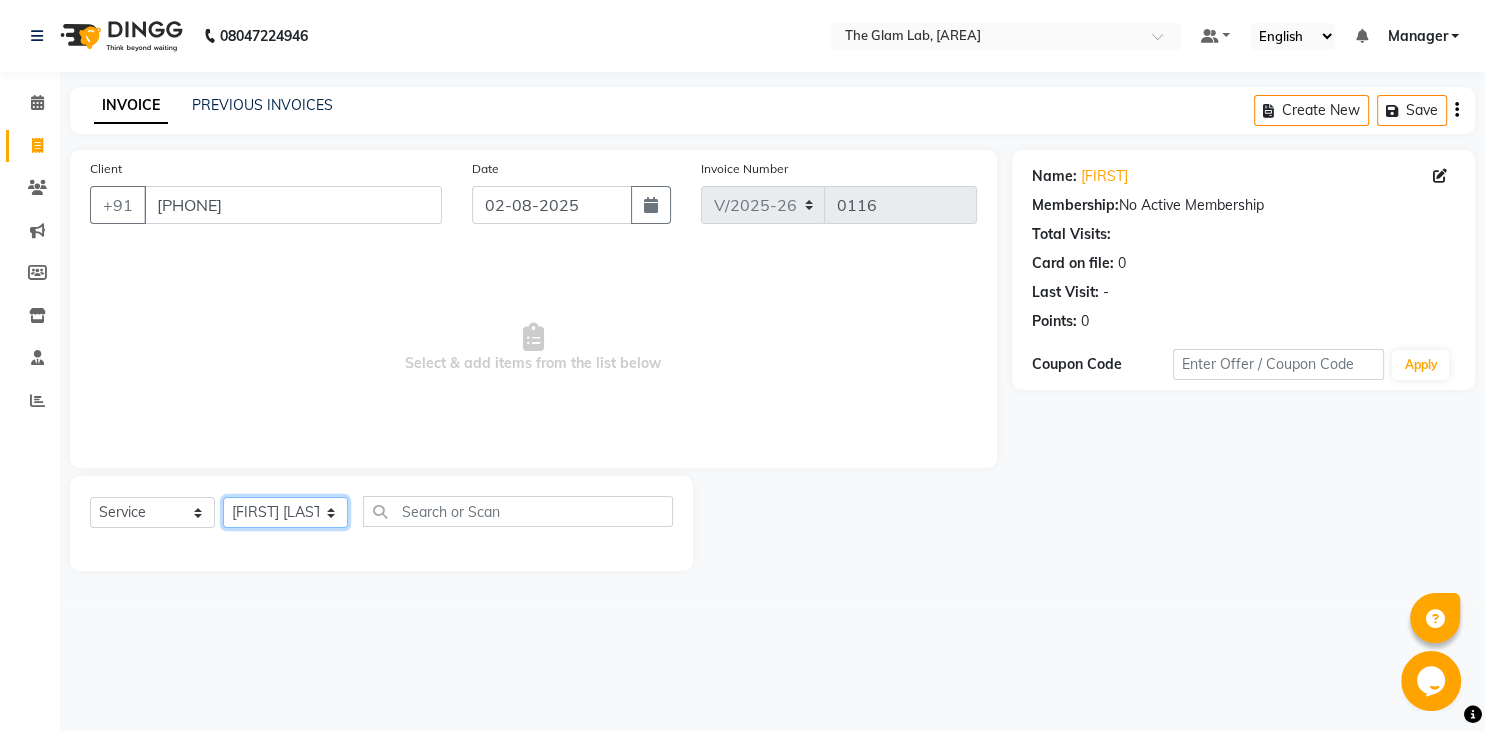 click on "[FIRST] [LAST]" 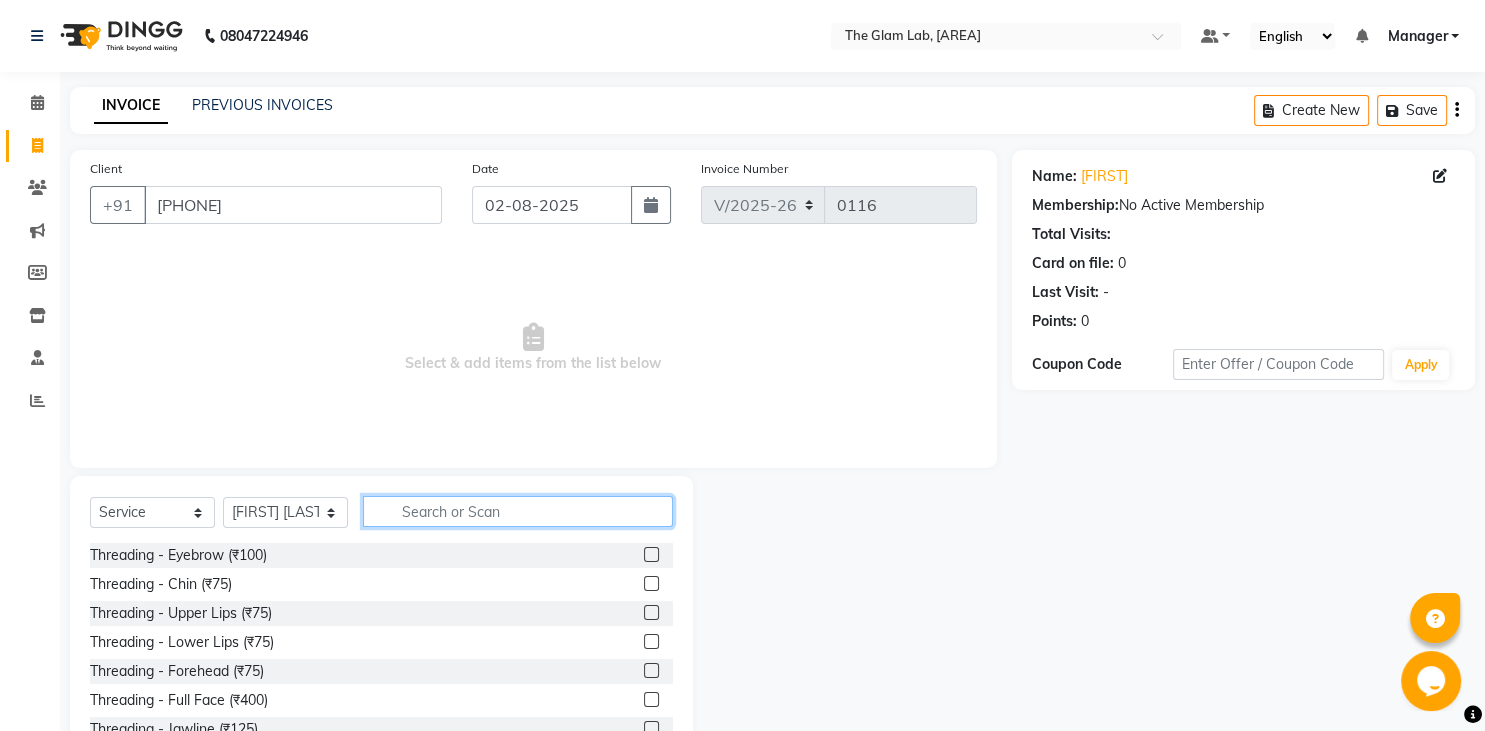 click 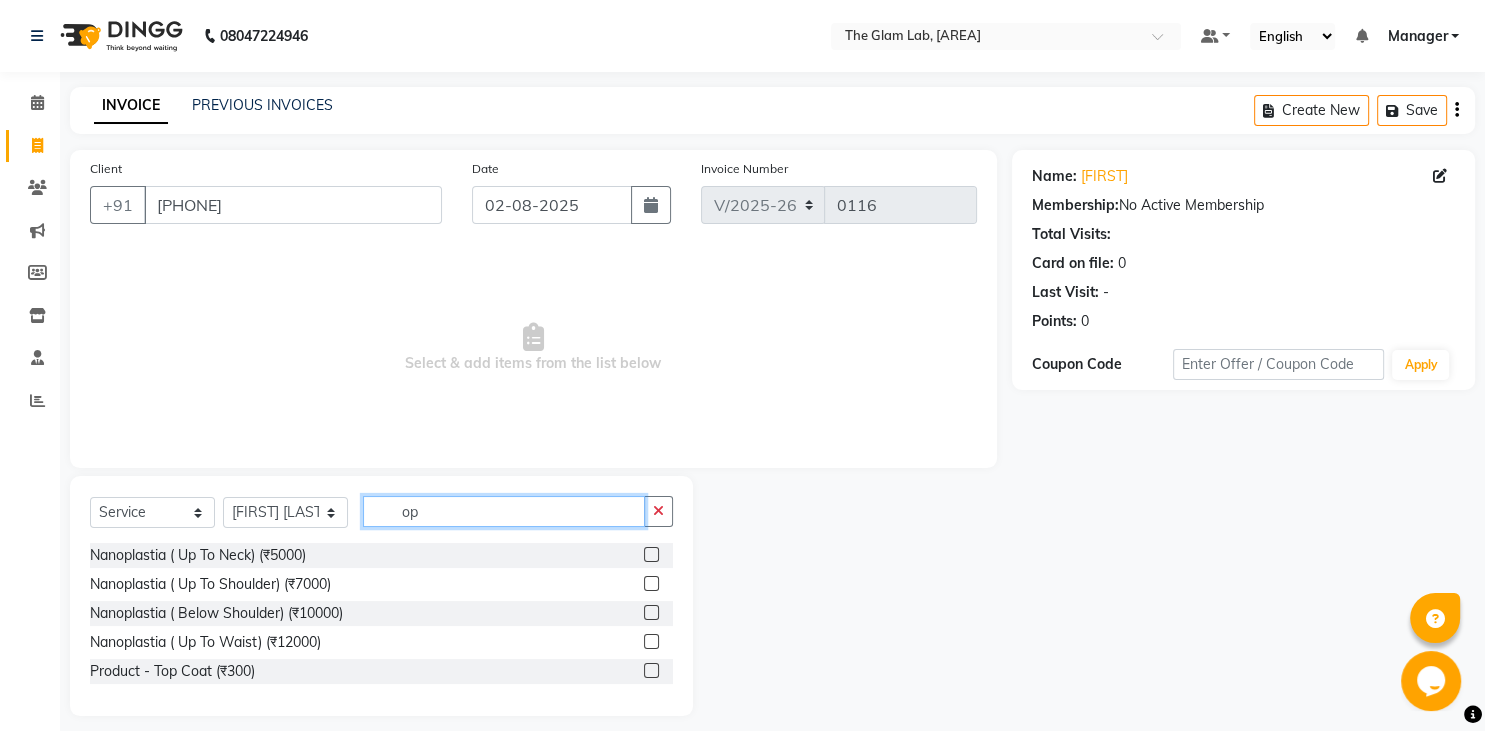 type on "o" 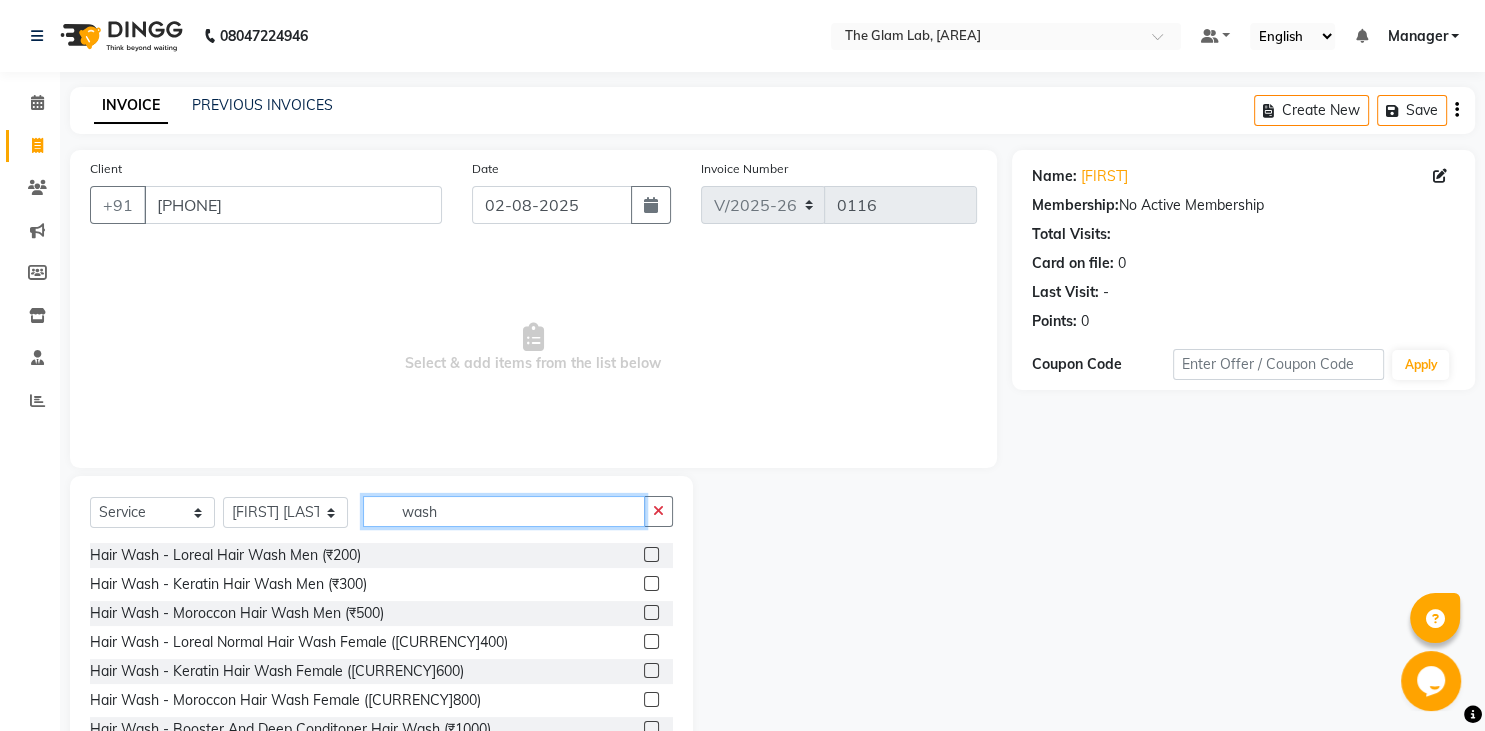 type on "wash" 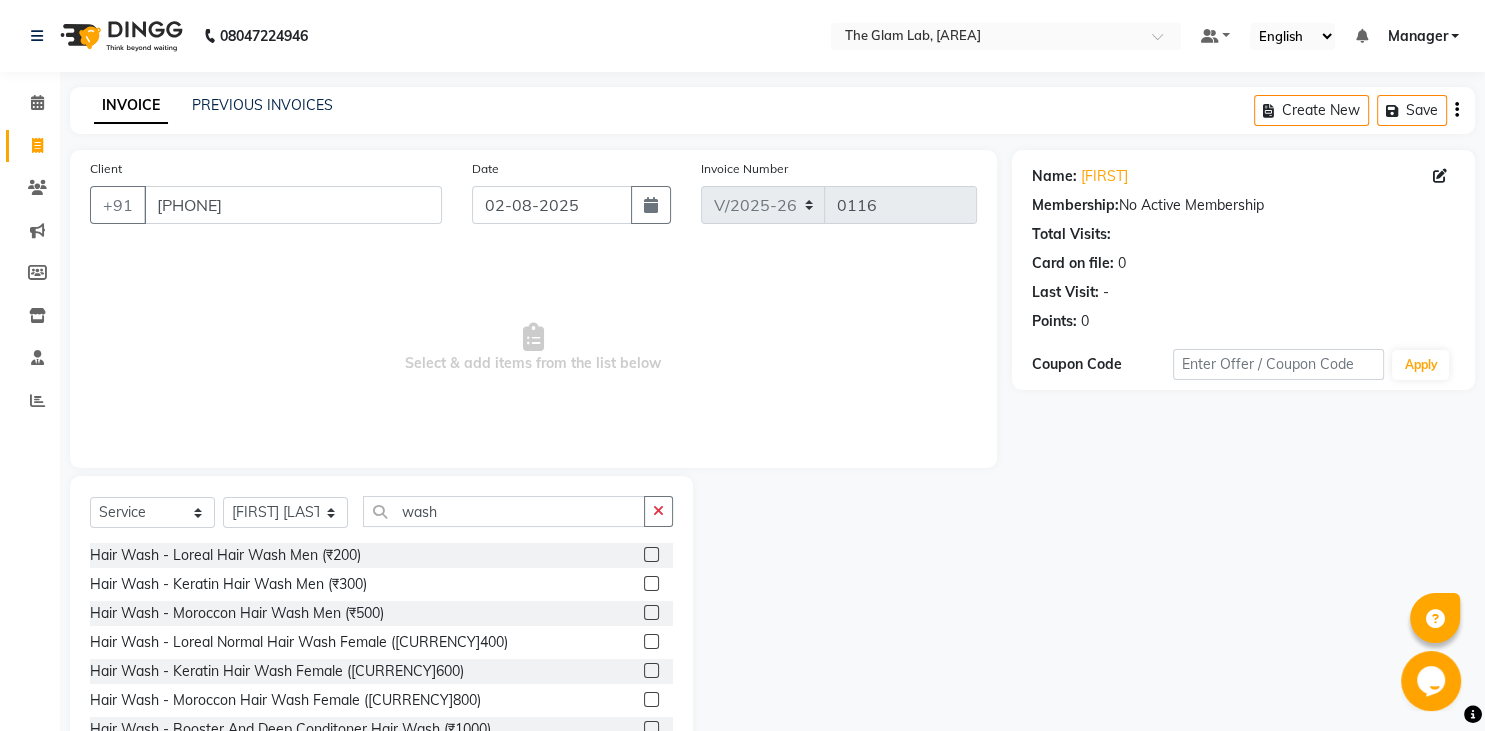 click 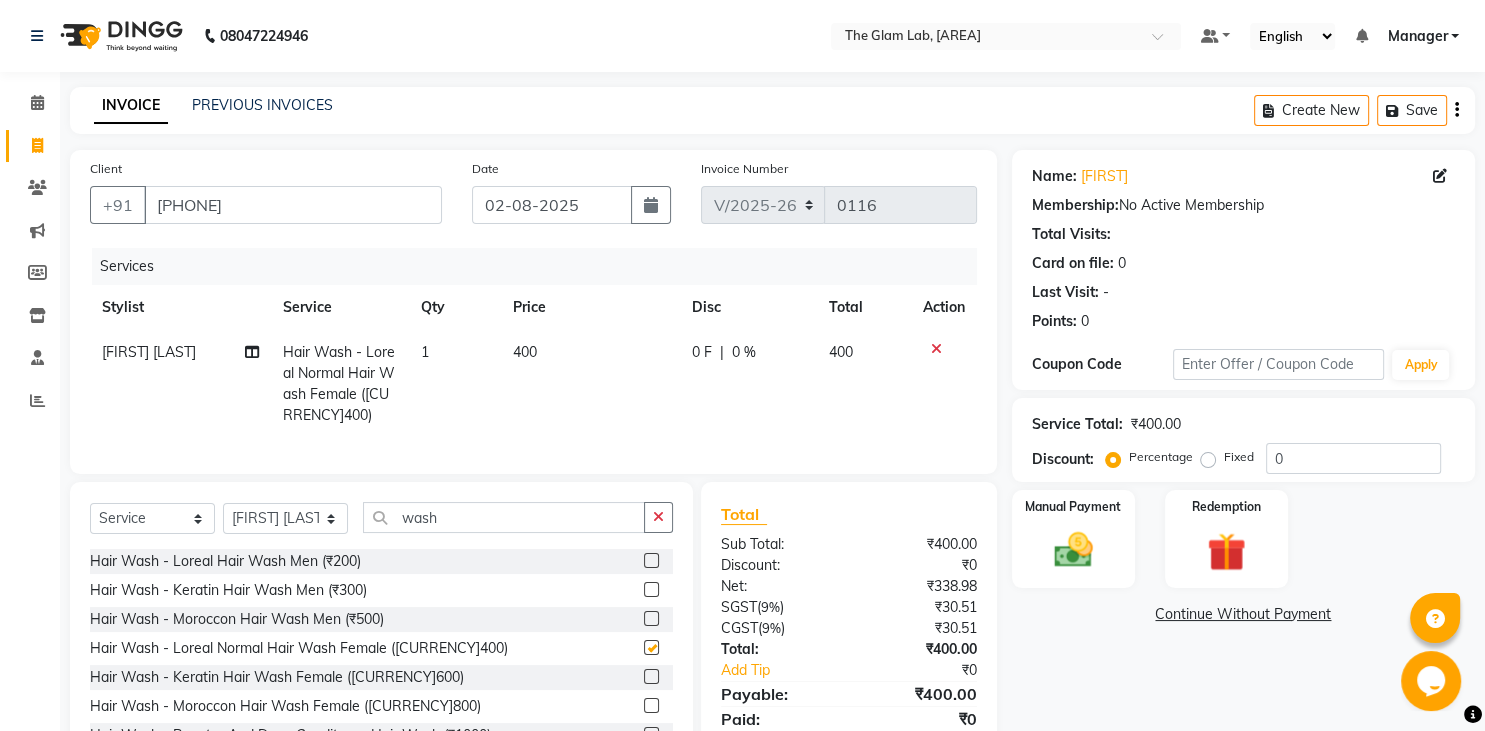 checkbox on "false" 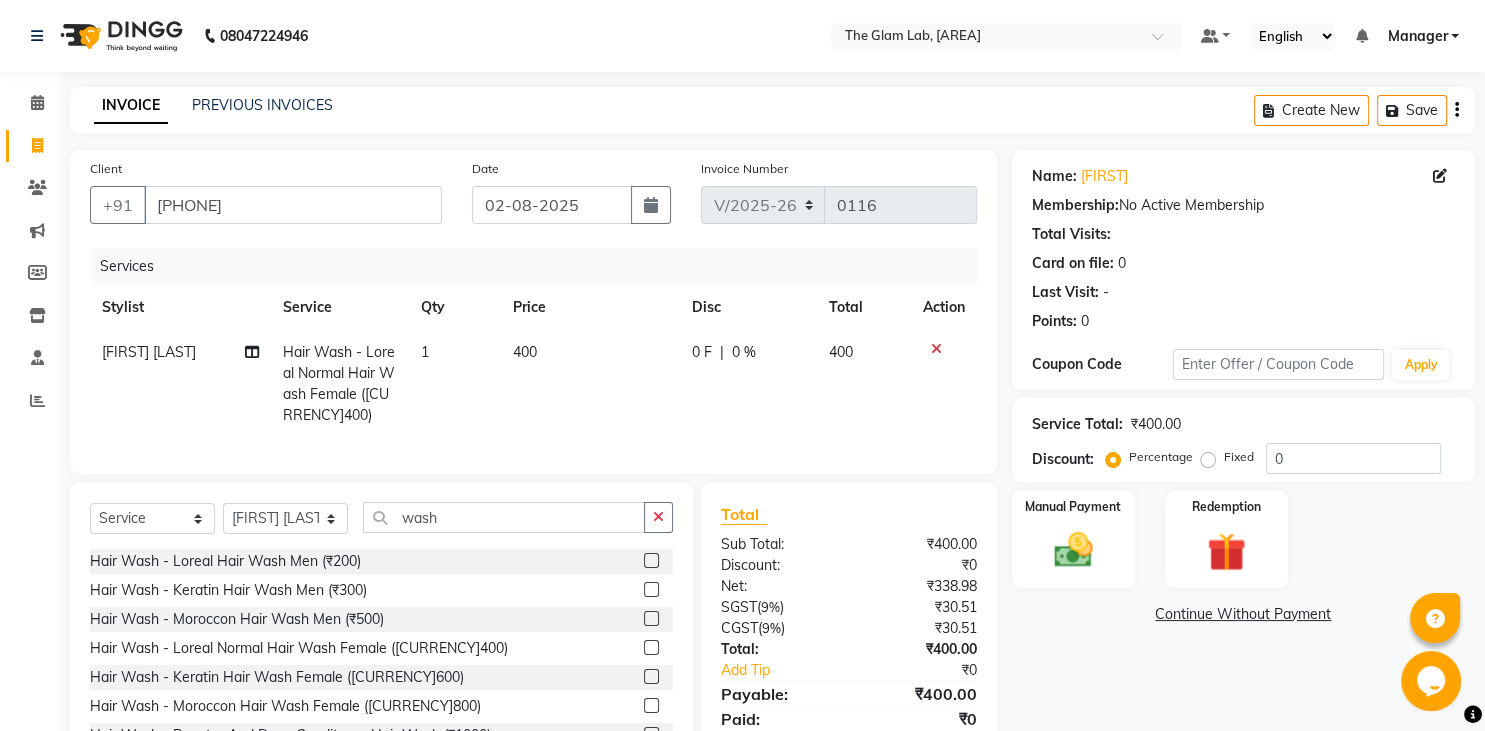 click on "400" 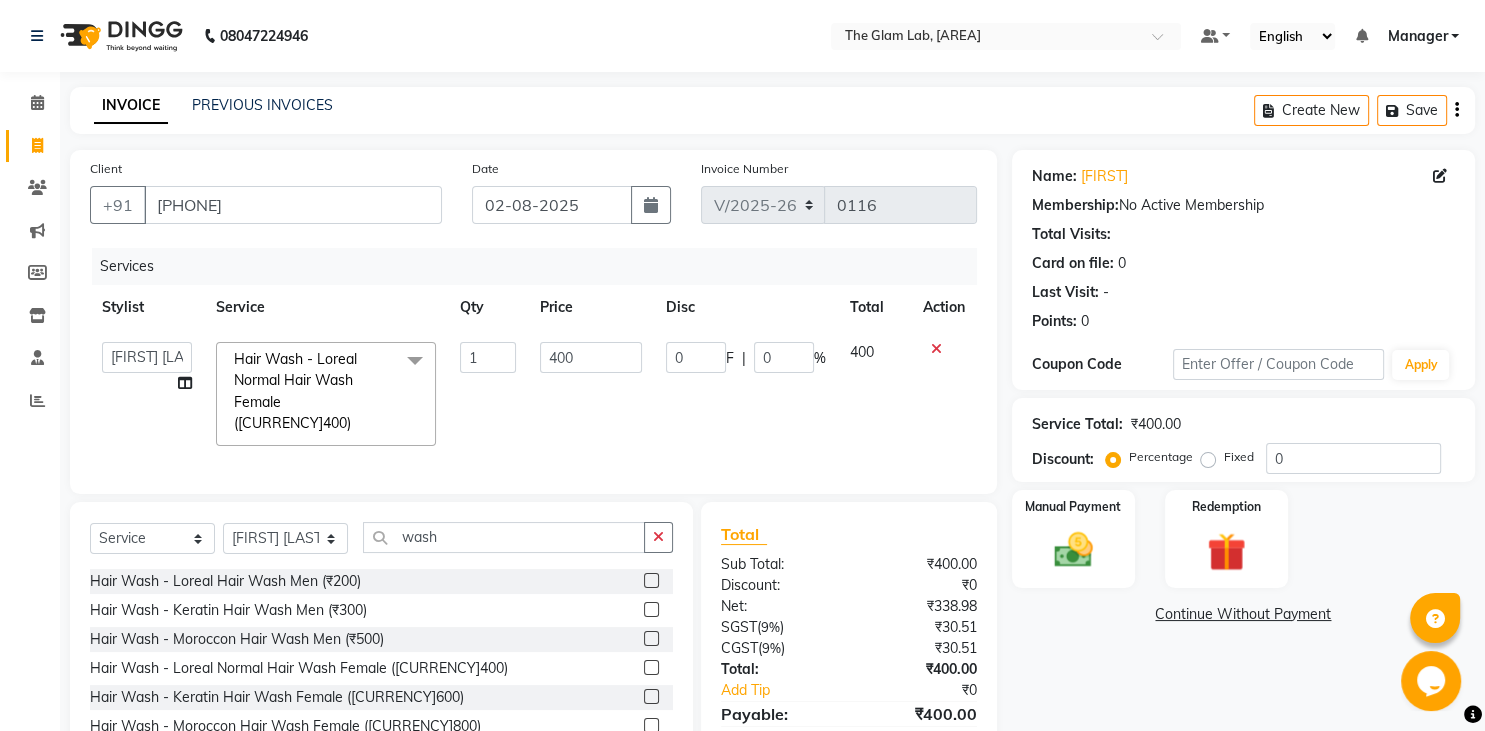 click on "400" 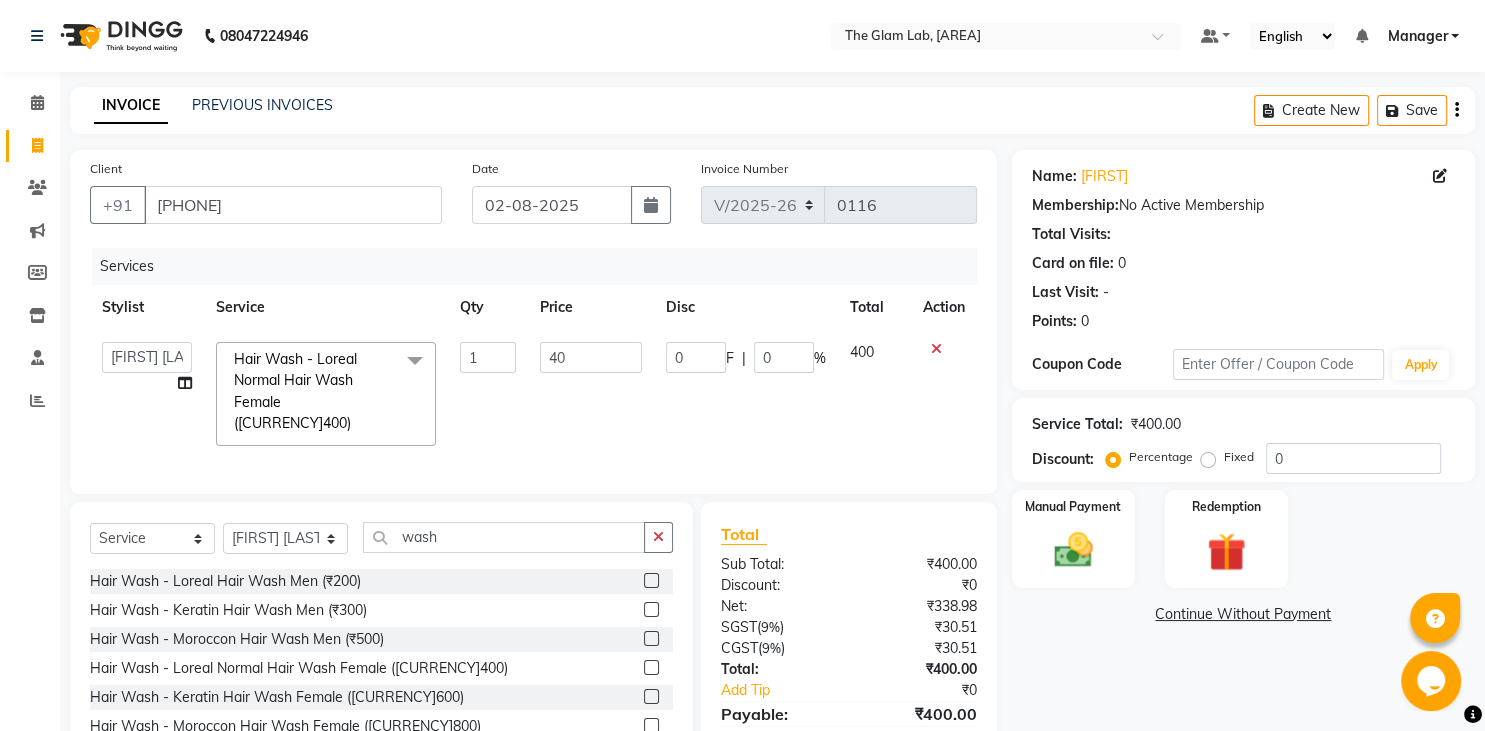 type on "4" 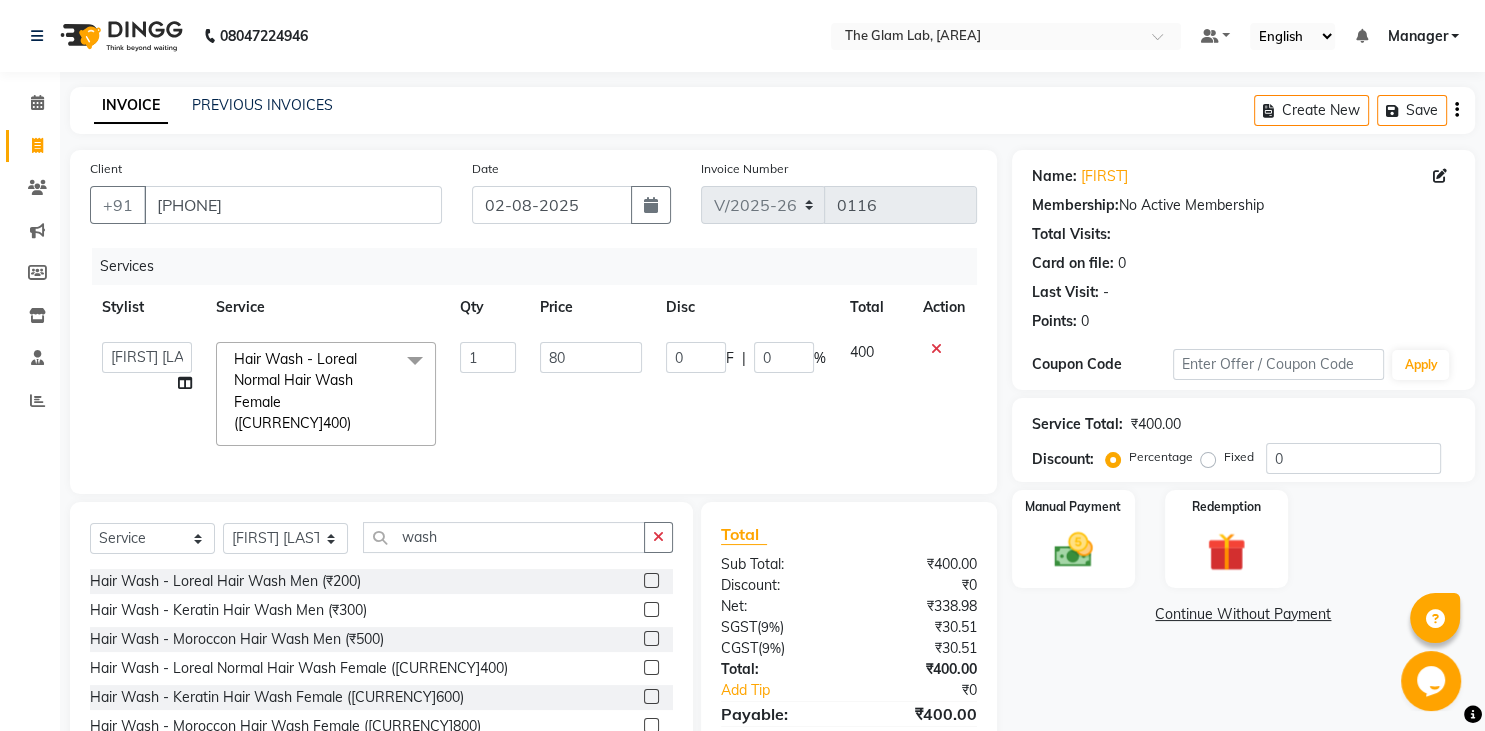 type on "800" 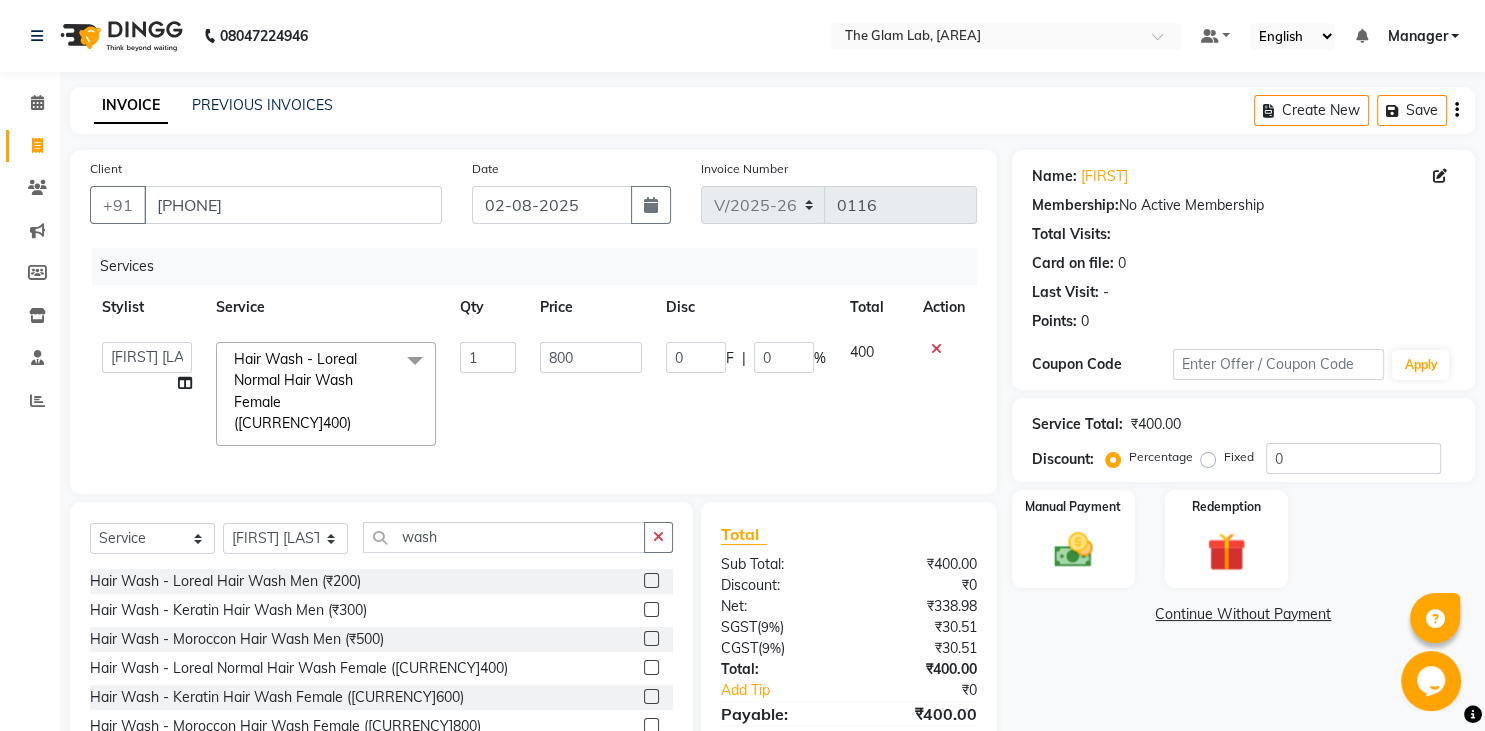 click on "800" 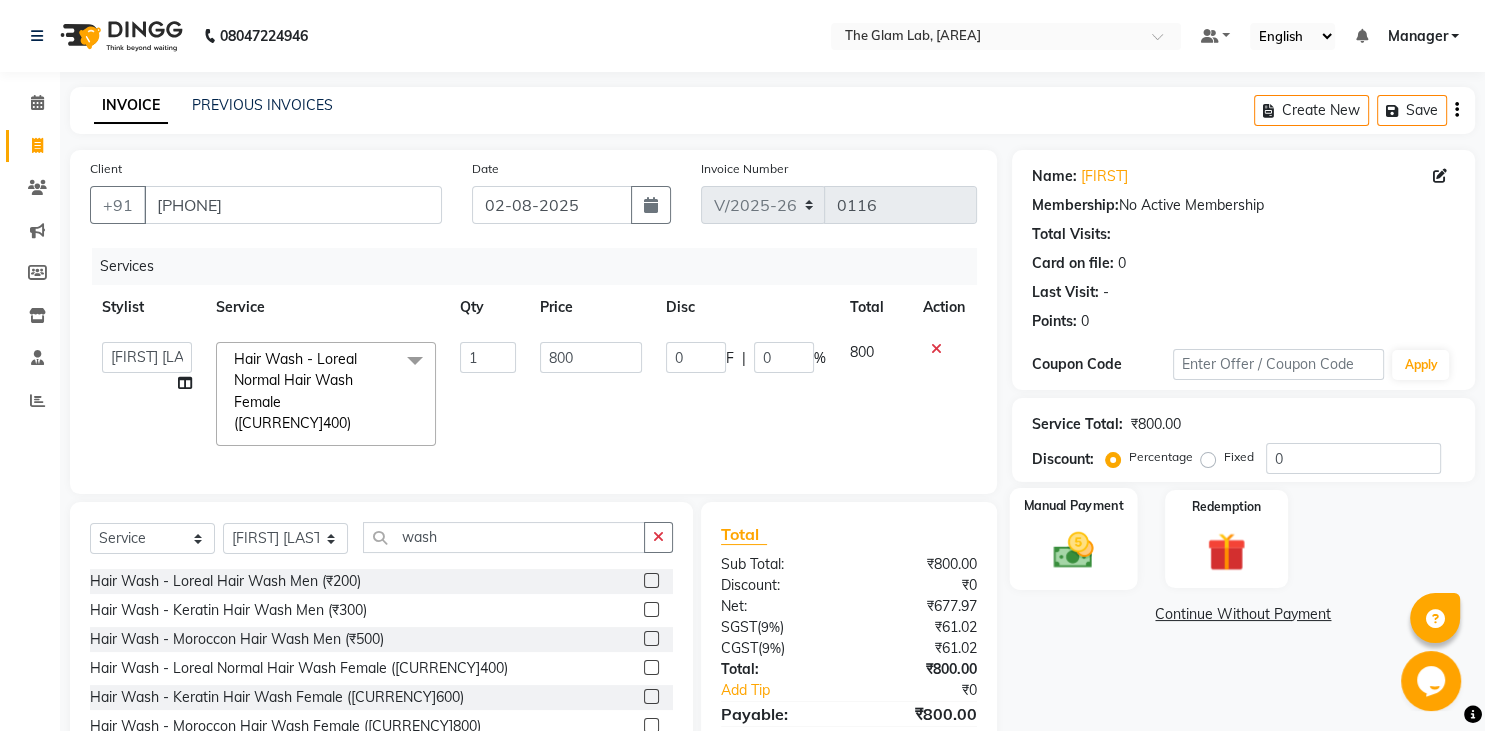 click 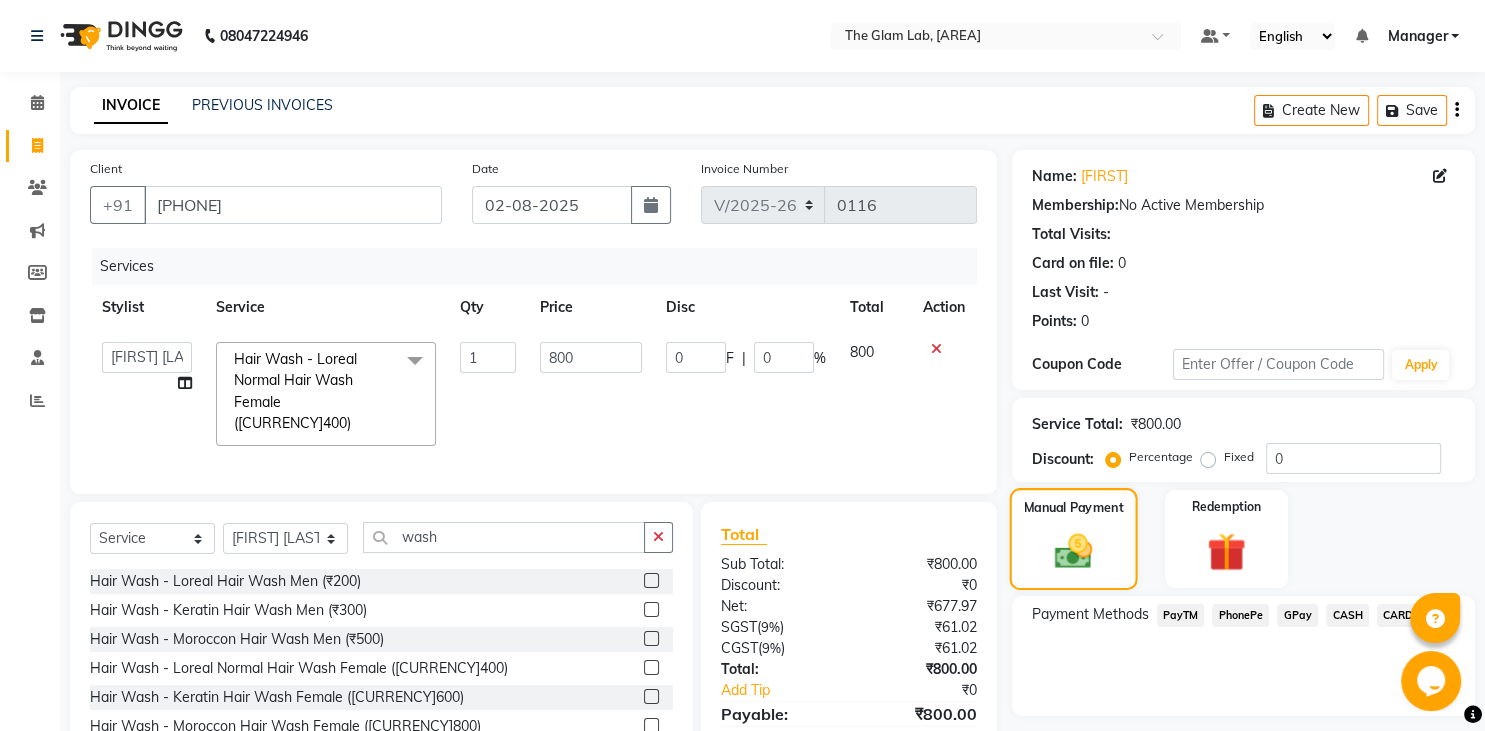 scroll, scrollTop: 78, scrollLeft: 0, axis: vertical 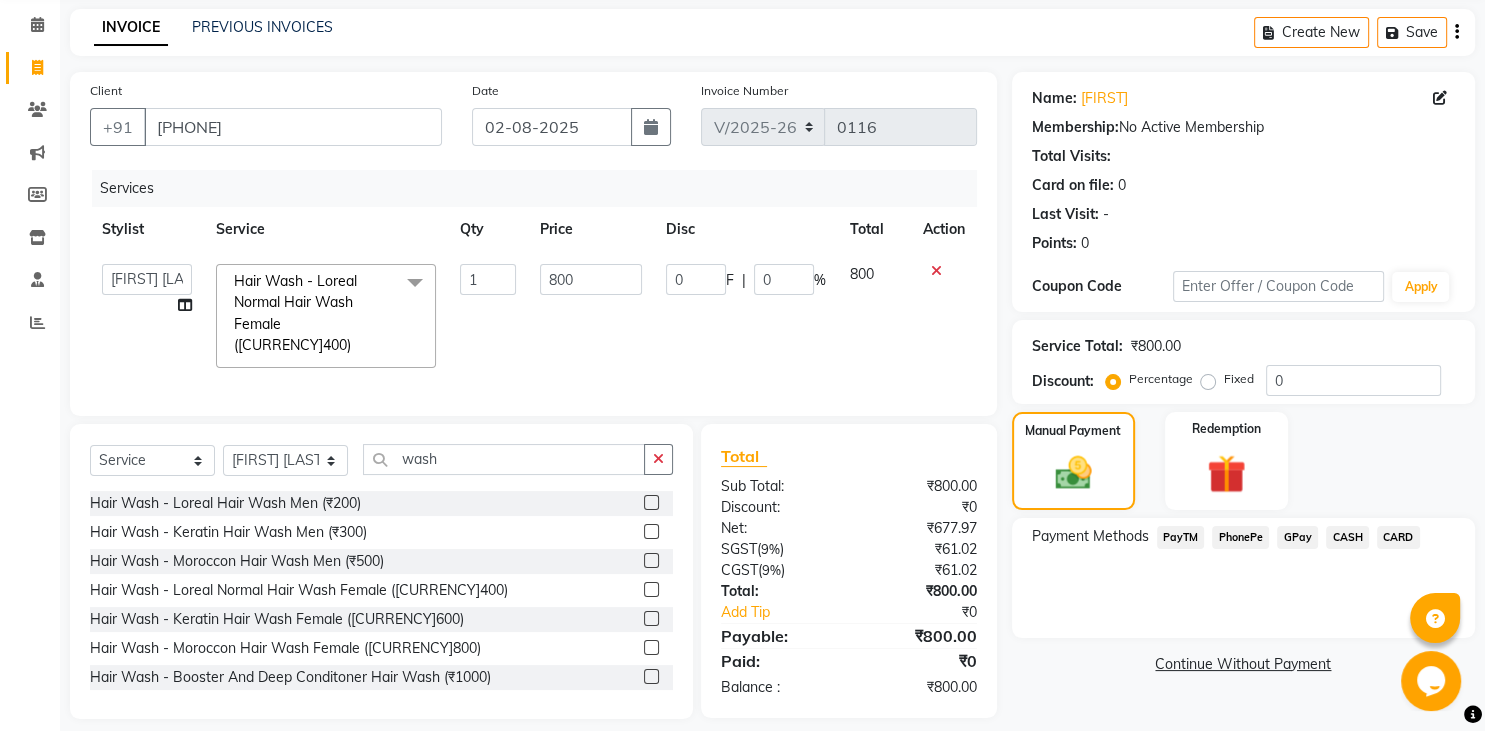 click on "PayTM" 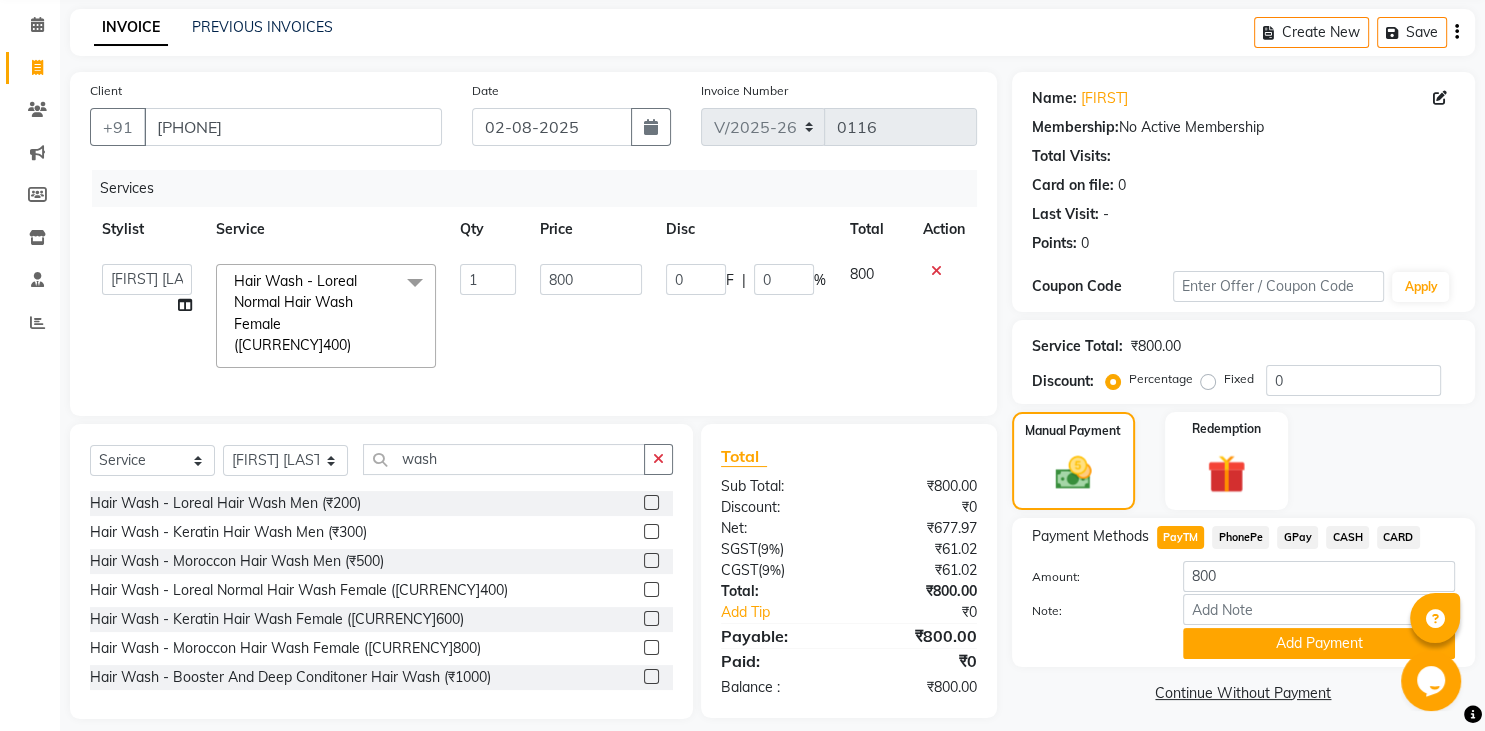scroll, scrollTop: 108, scrollLeft: 0, axis: vertical 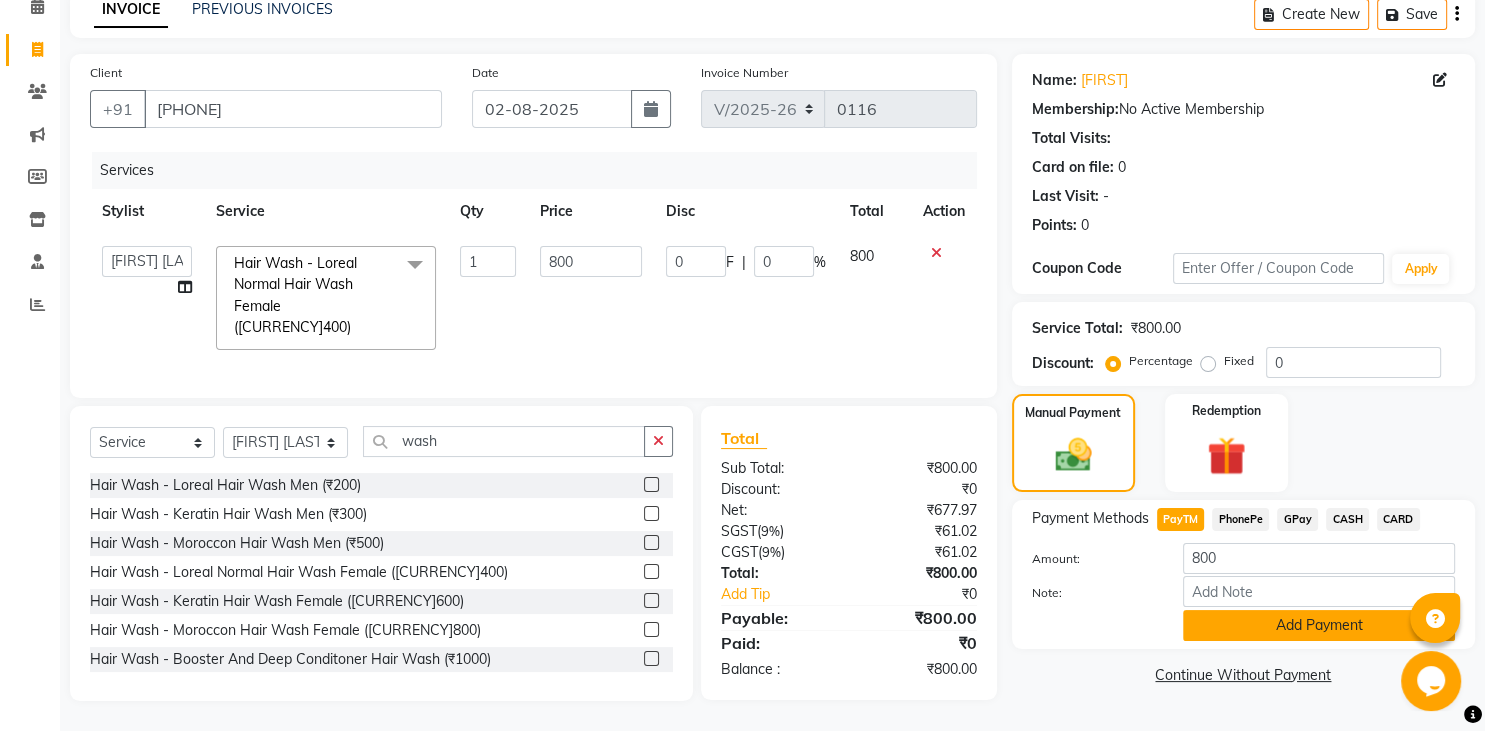 click on "Add Payment" 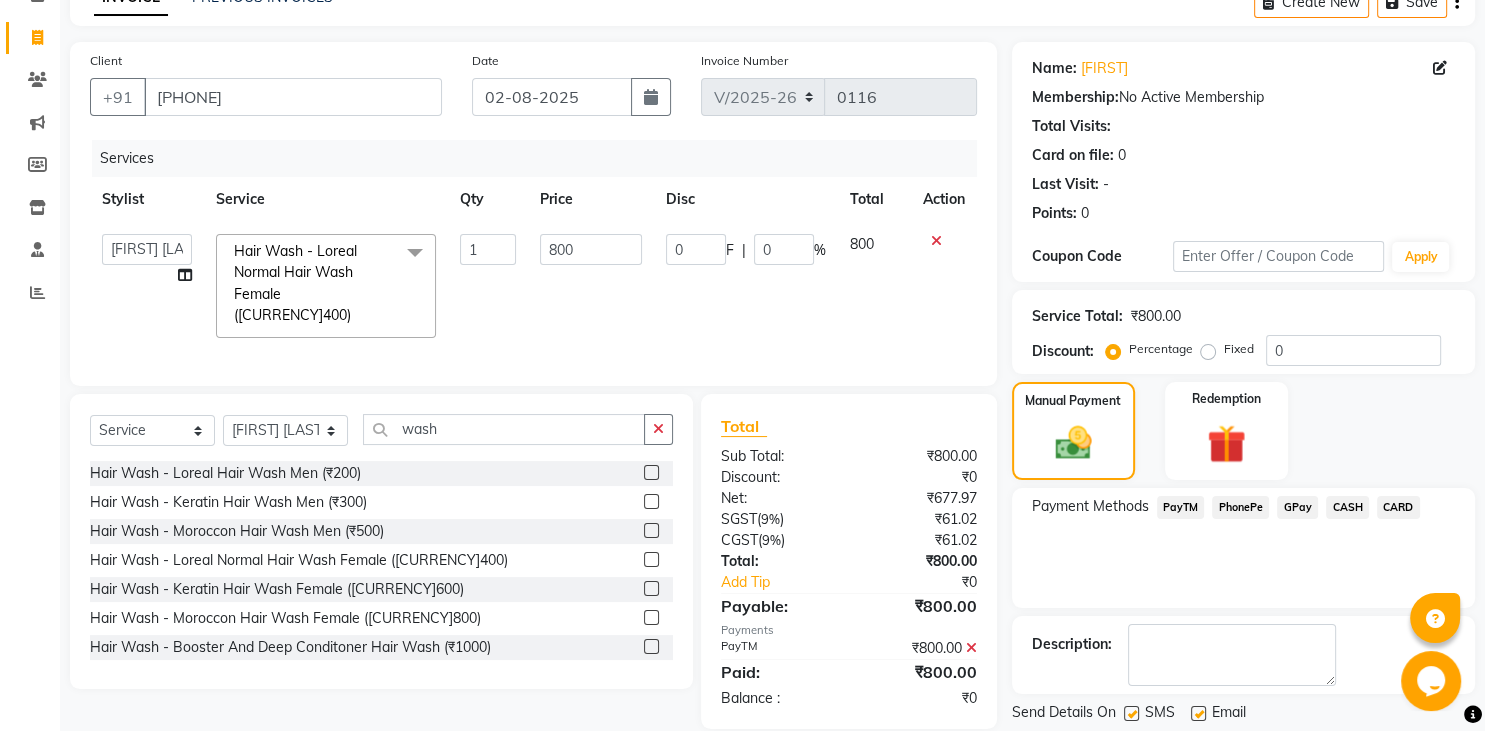 scroll, scrollTop: 190, scrollLeft: 0, axis: vertical 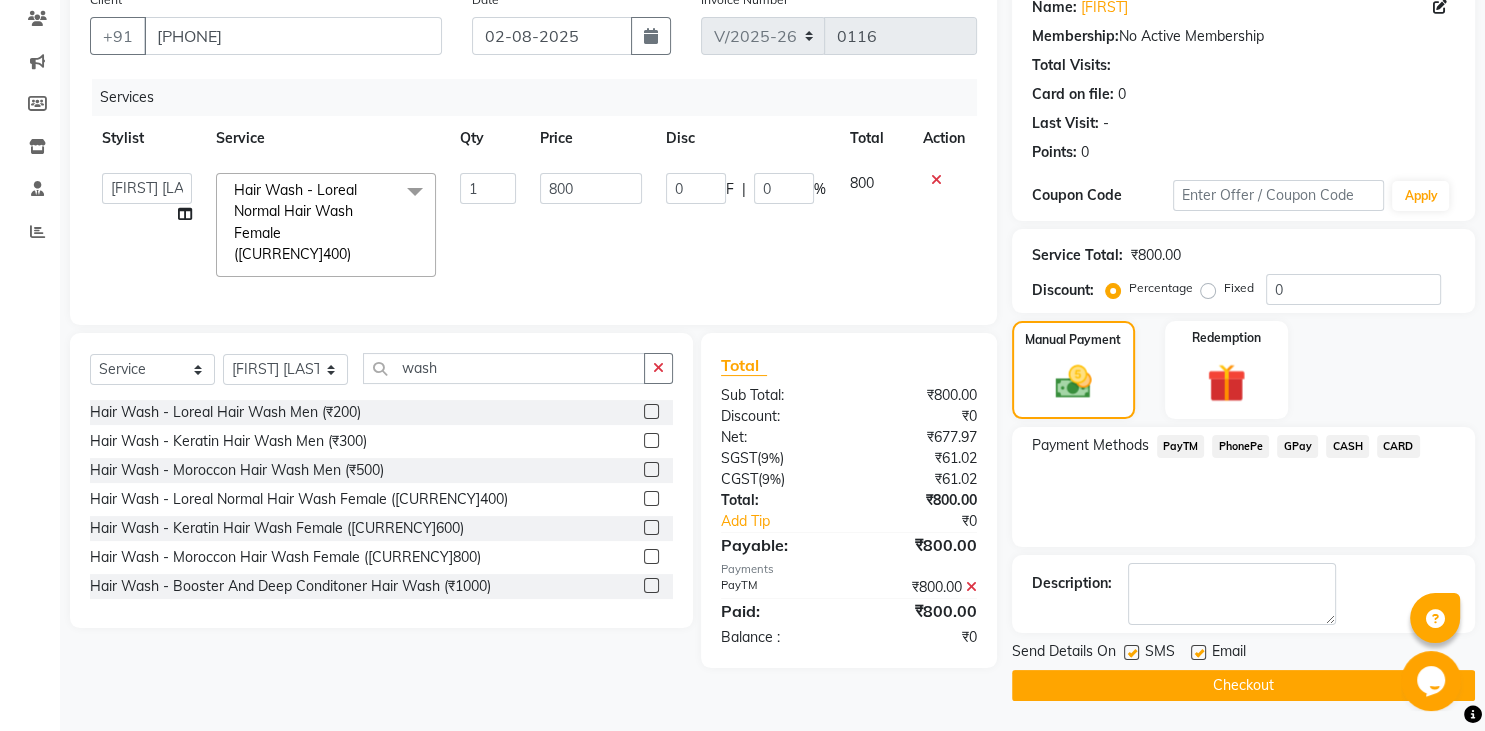 click 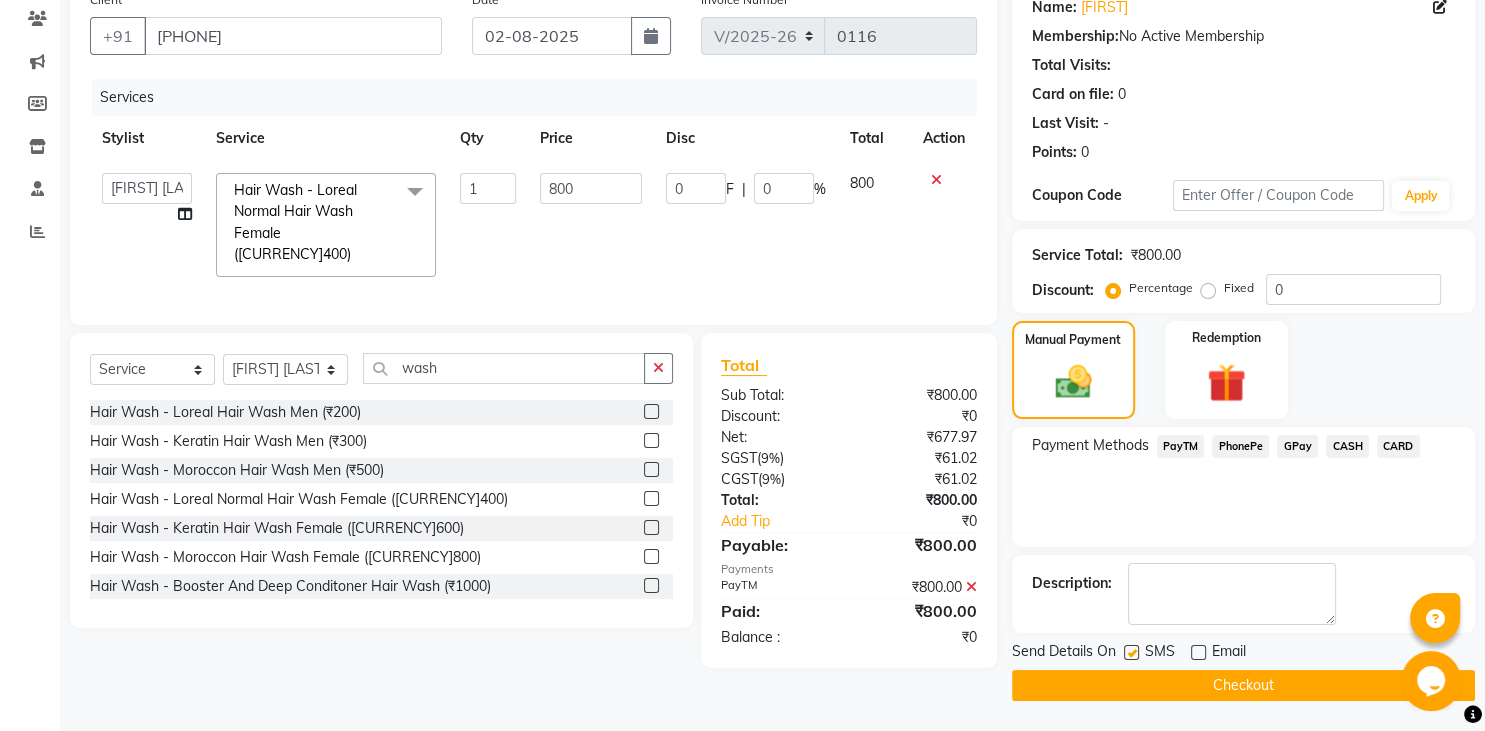 click 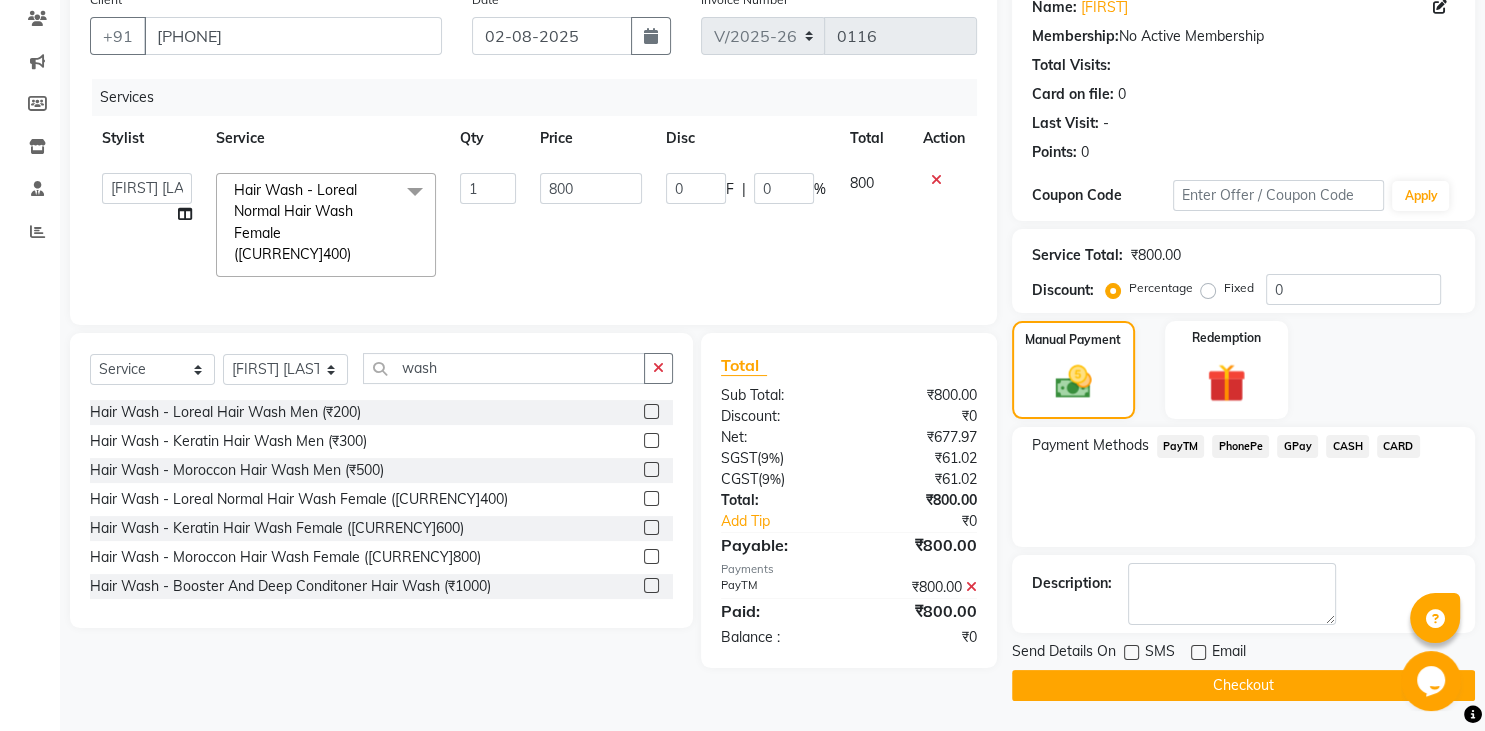 click on "Checkout" 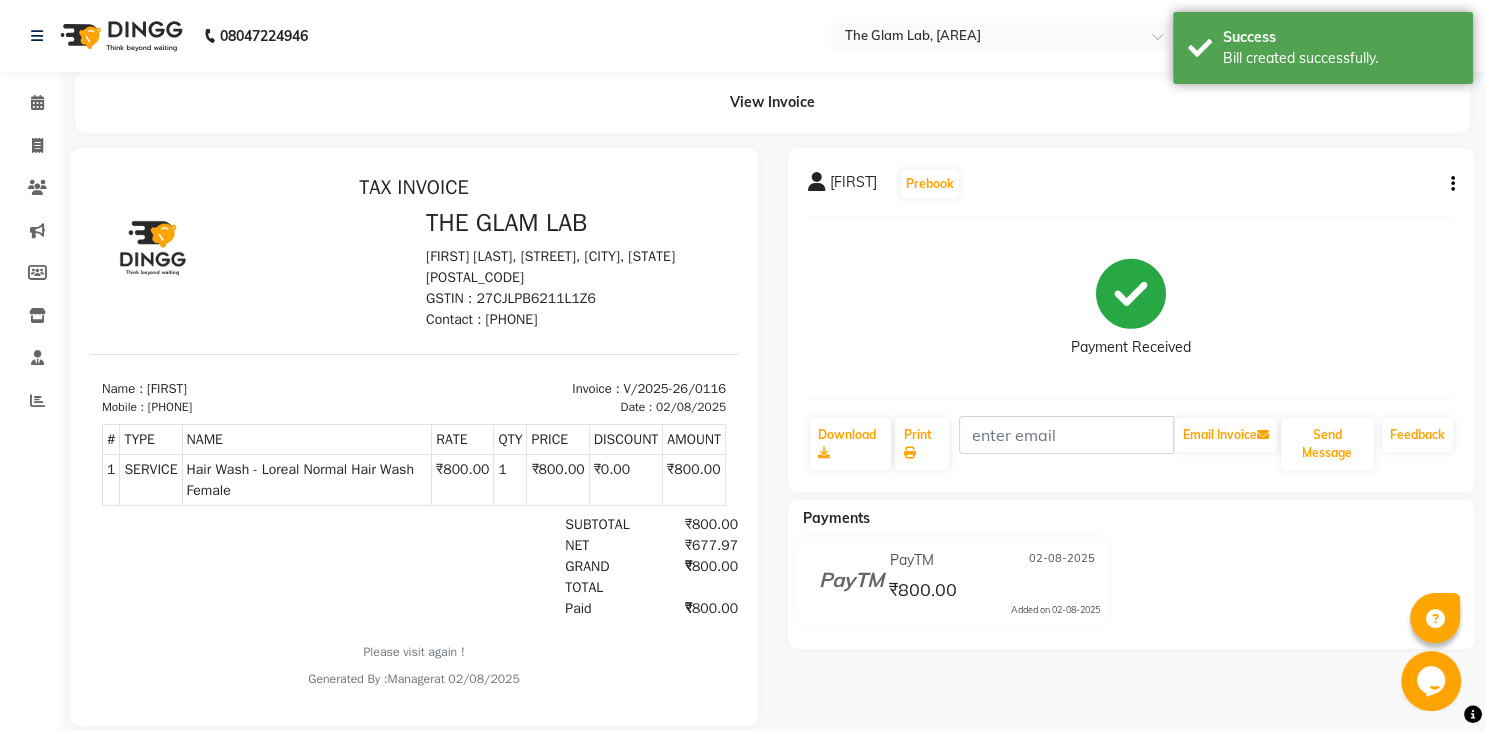 scroll, scrollTop: 0, scrollLeft: 0, axis: both 